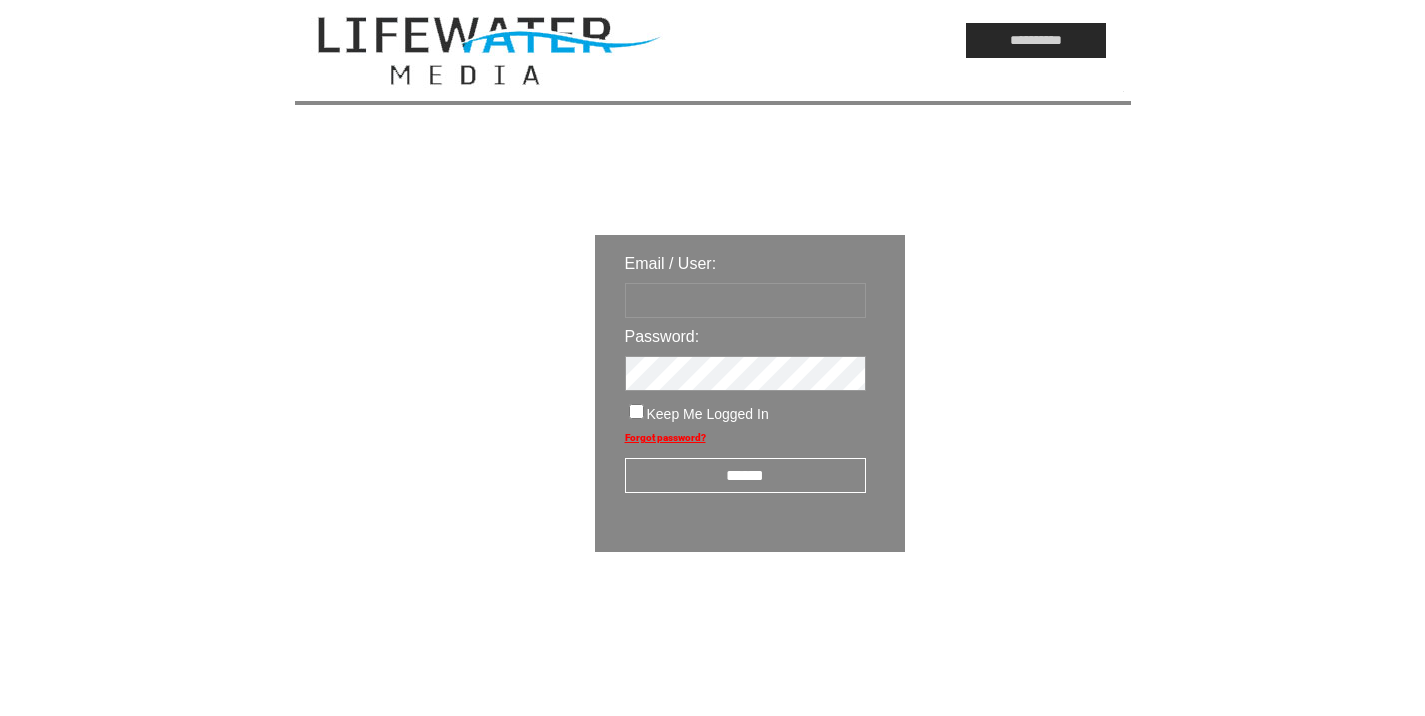 scroll, scrollTop: 0, scrollLeft: 0, axis: both 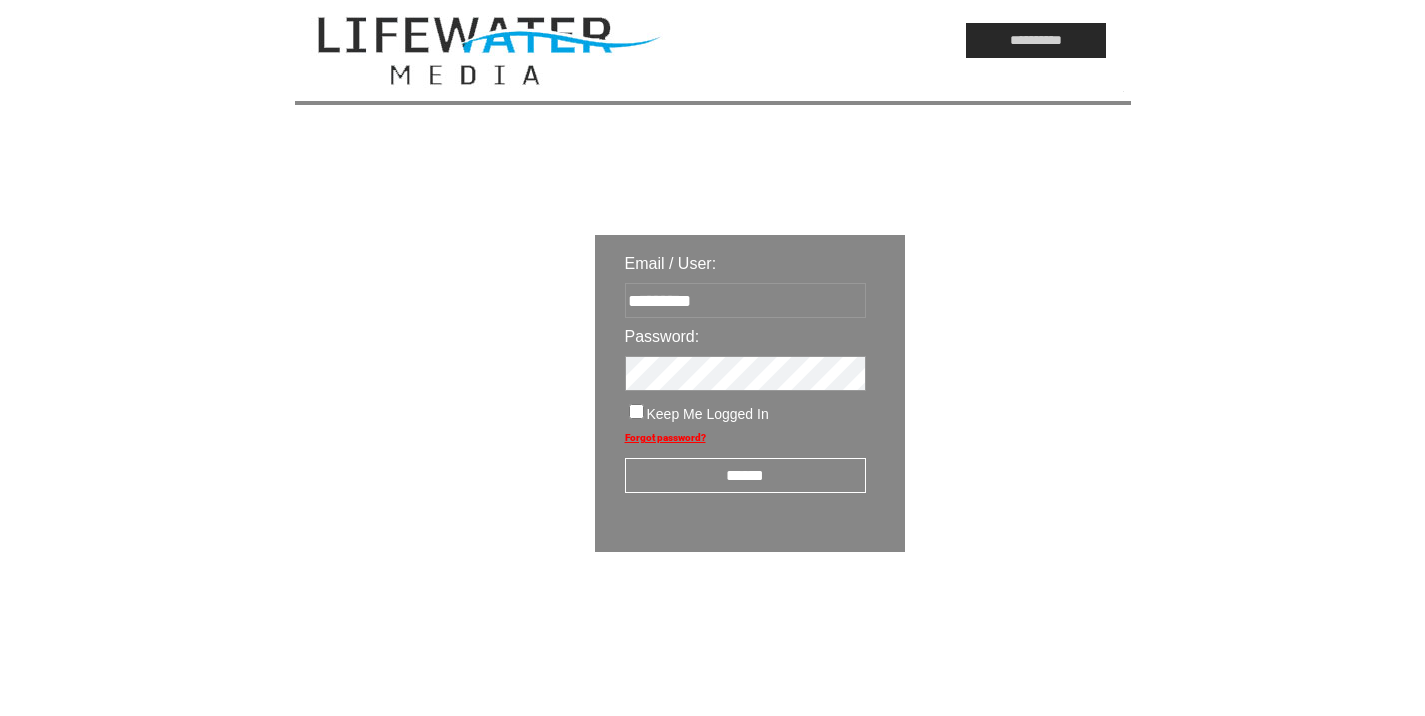 click on "******" at bounding box center [745, 475] 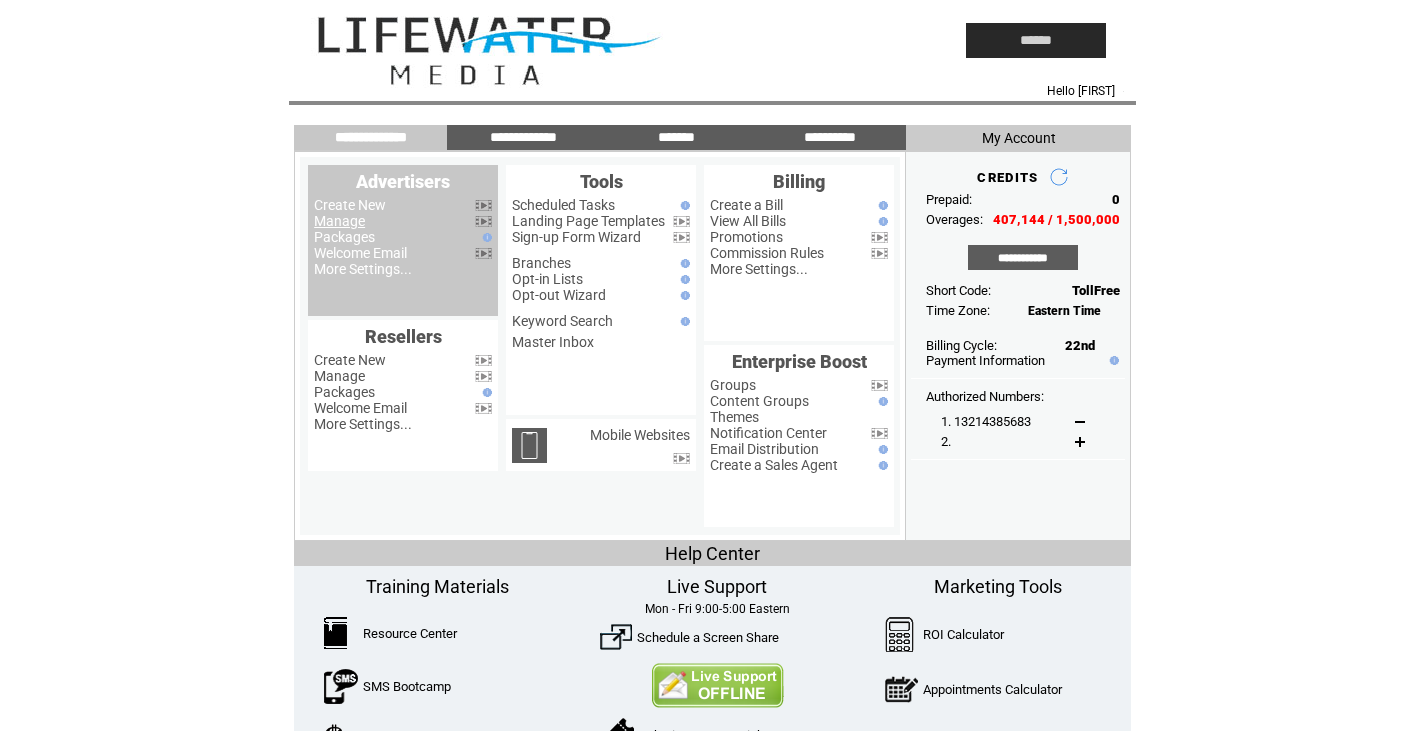 scroll, scrollTop: 0, scrollLeft: 0, axis: both 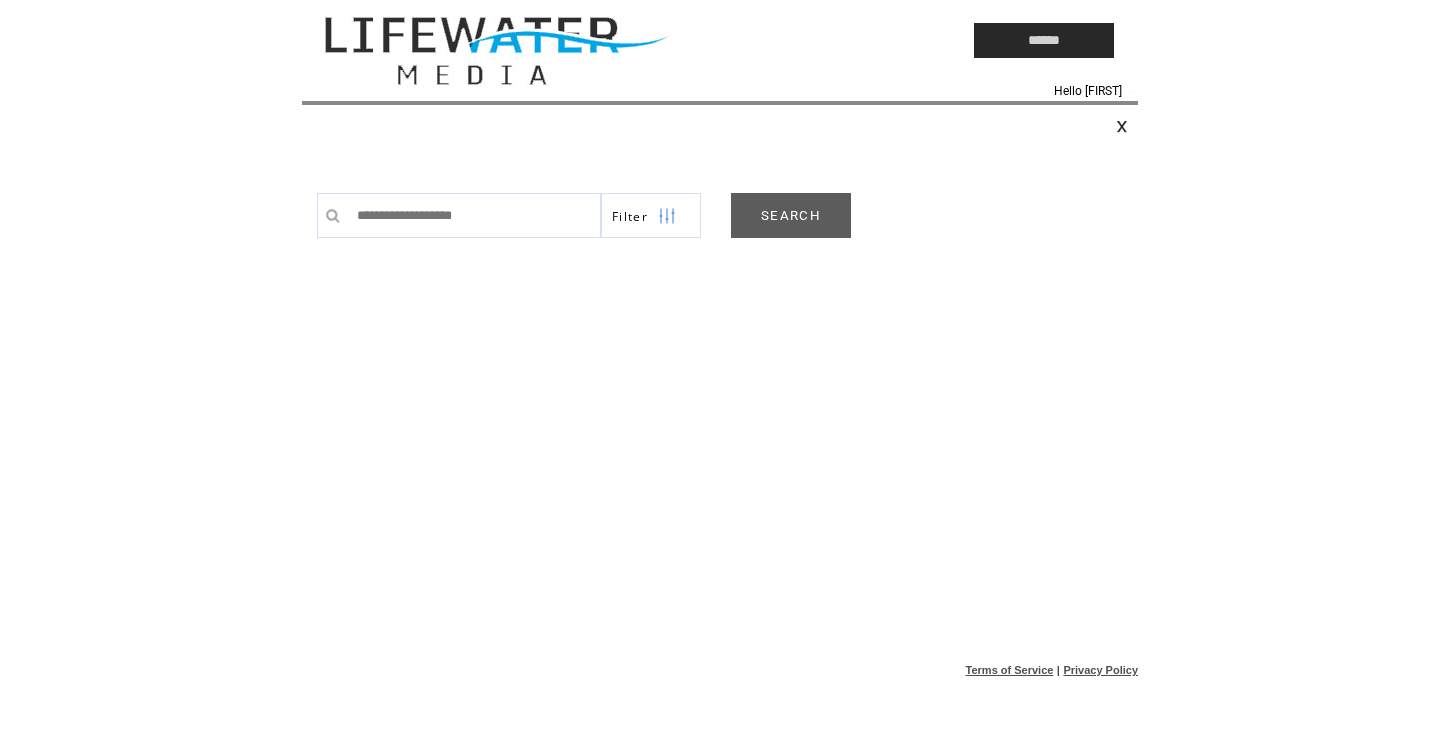 click on "SEARCH" at bounding box center (791, 215) 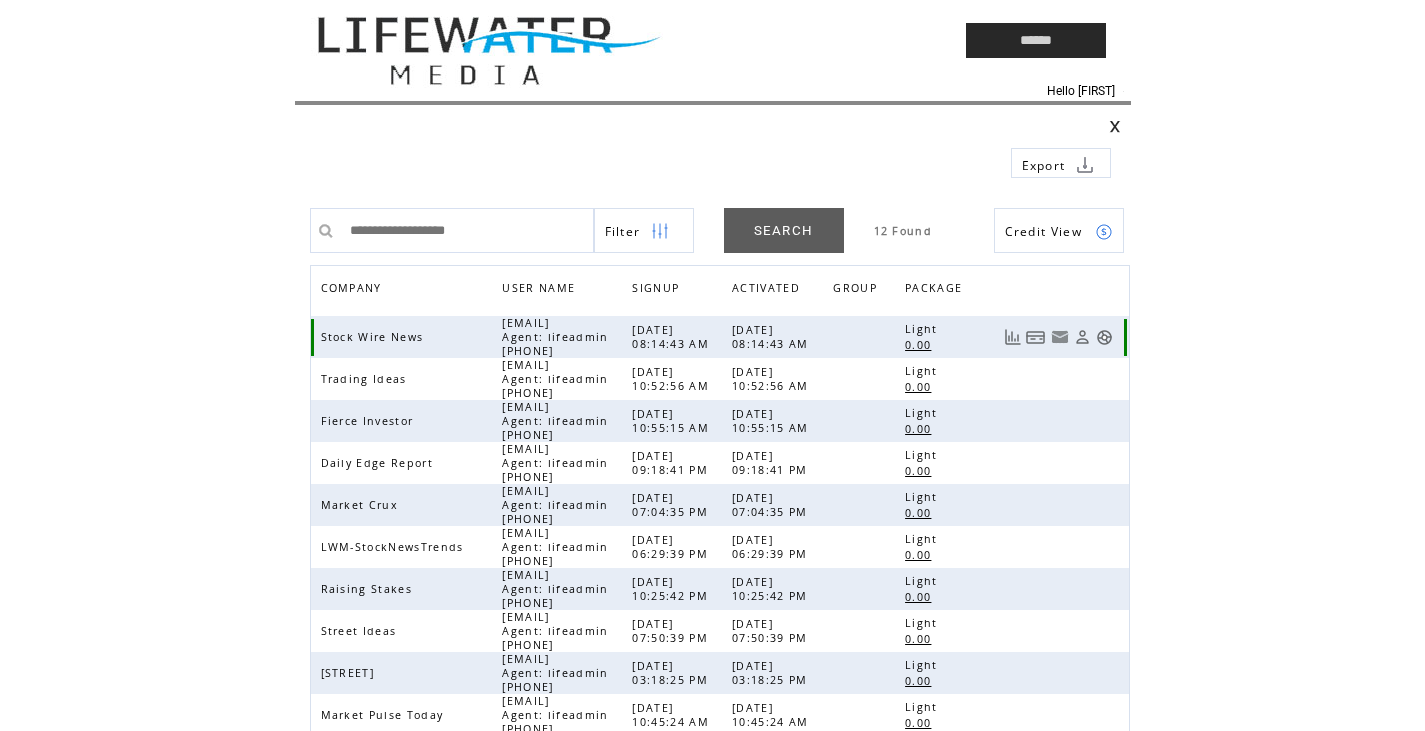 scroll, scrollTop: 0, scrollLeft: 0, axis: both 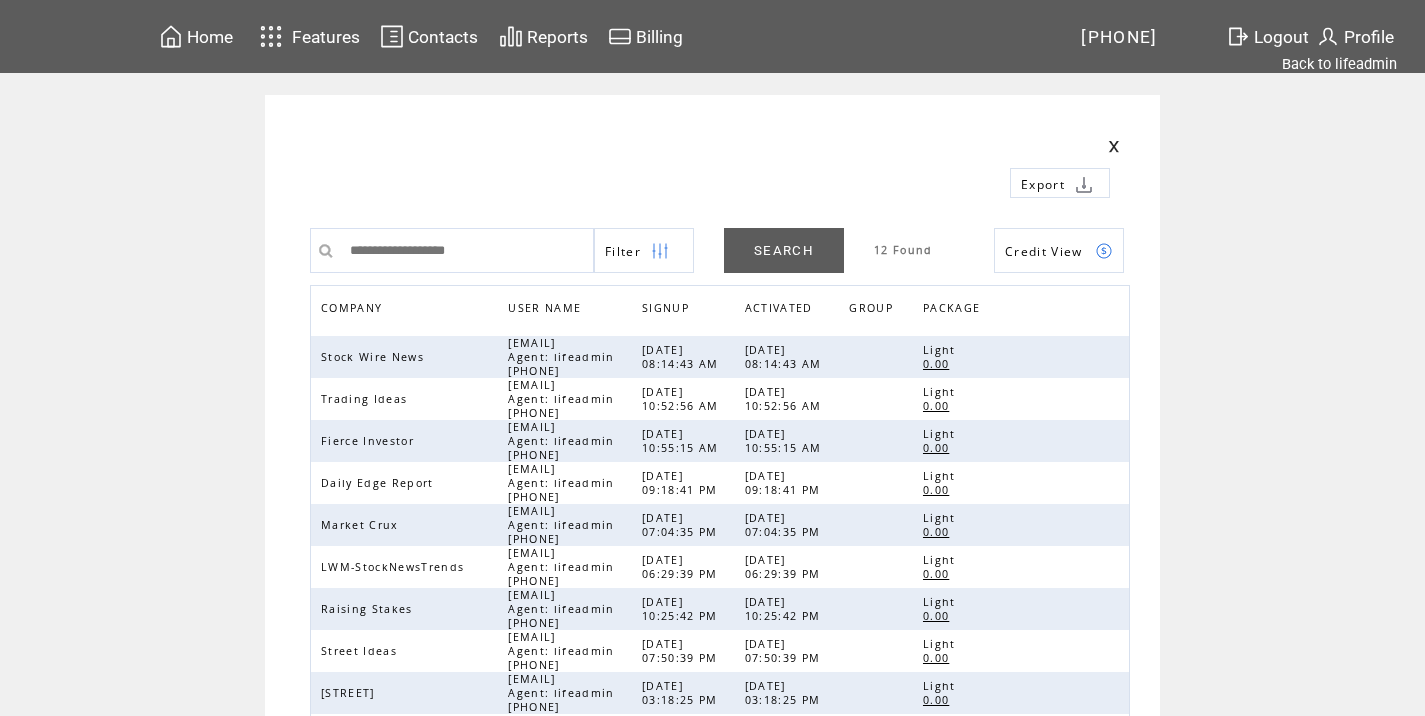 click at bounding box center (1114, 146) 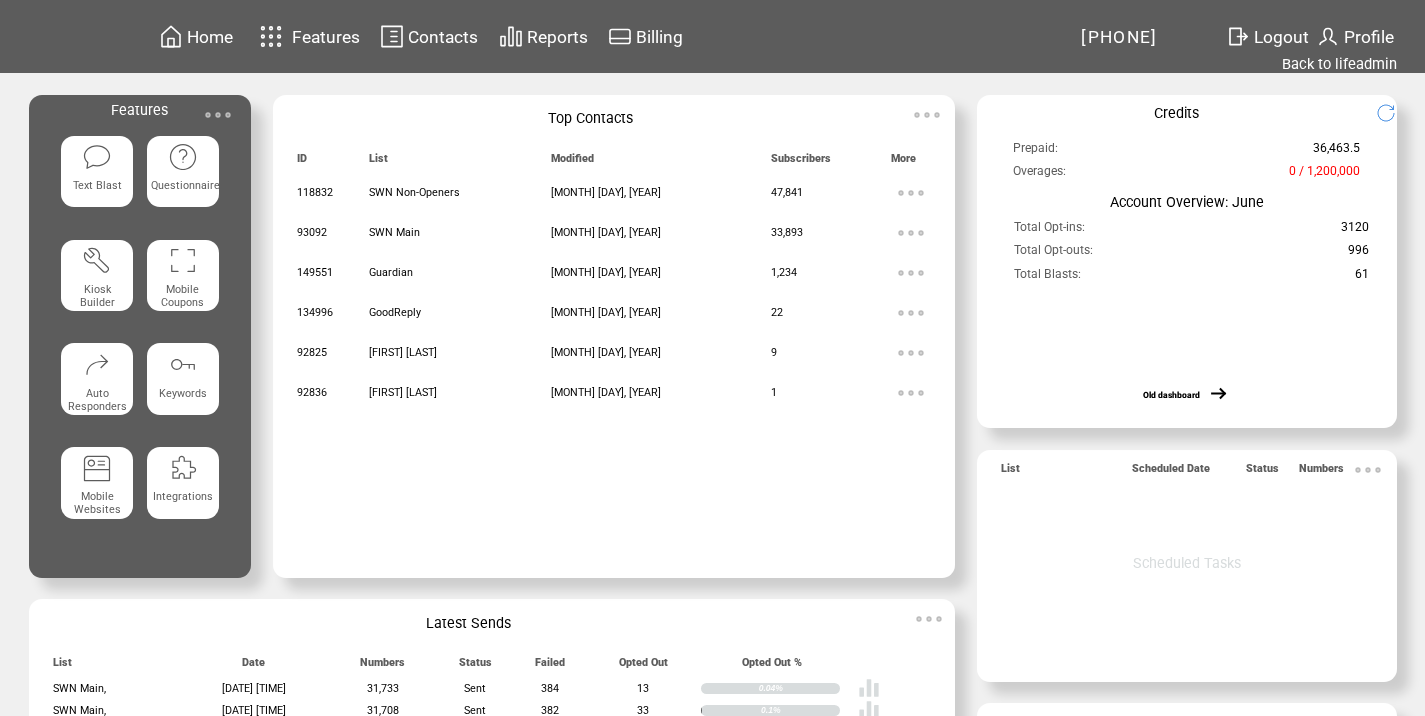 scroll, scrollTop: 0, scrollLeft: 0, axis: both 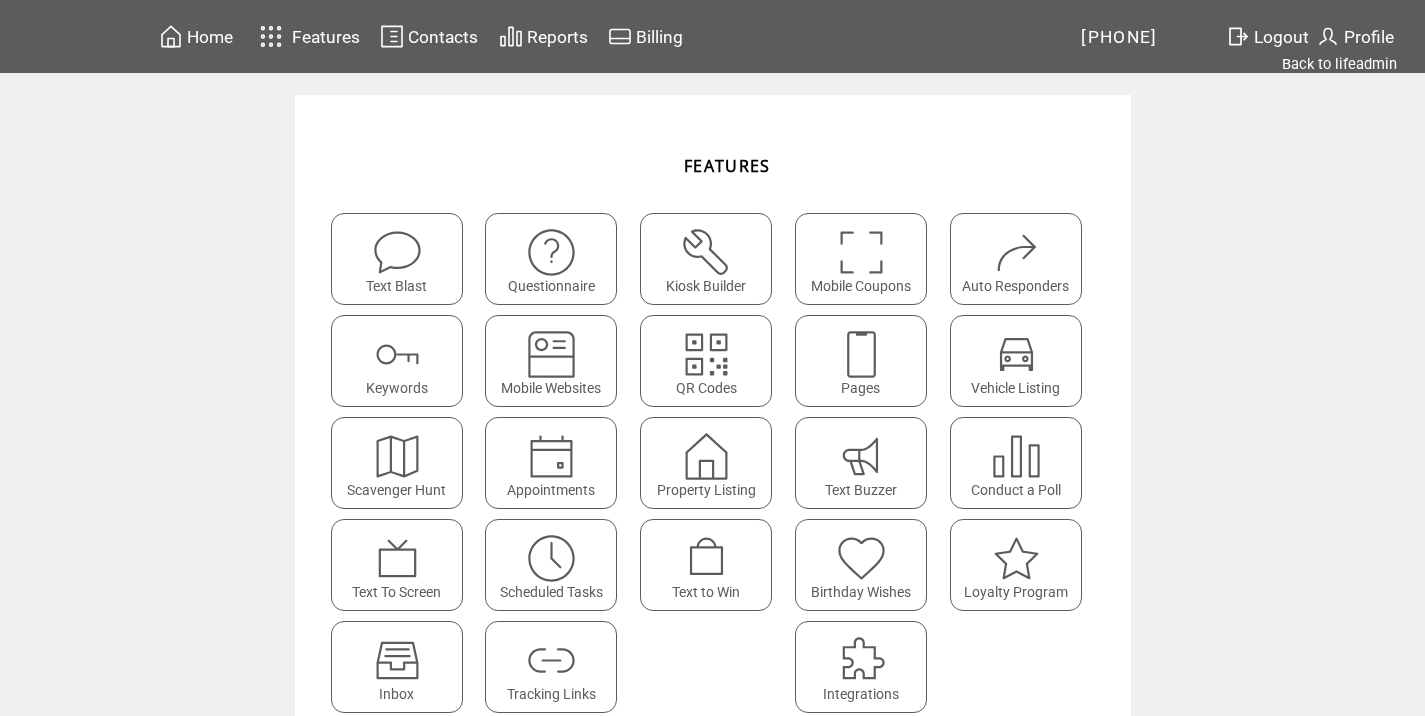click at bounding box center [551, 660] 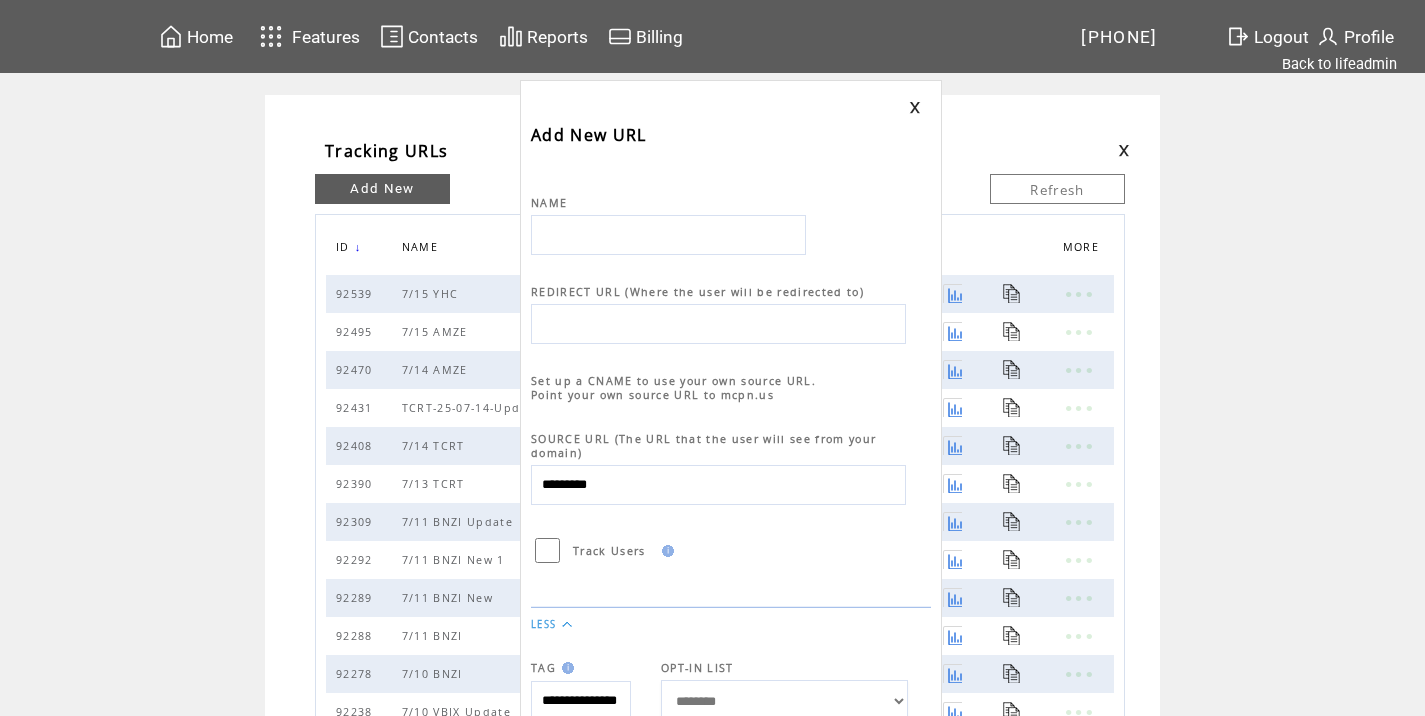 scroll, scrollTop: 0, scrollLeft: 0, axis: both 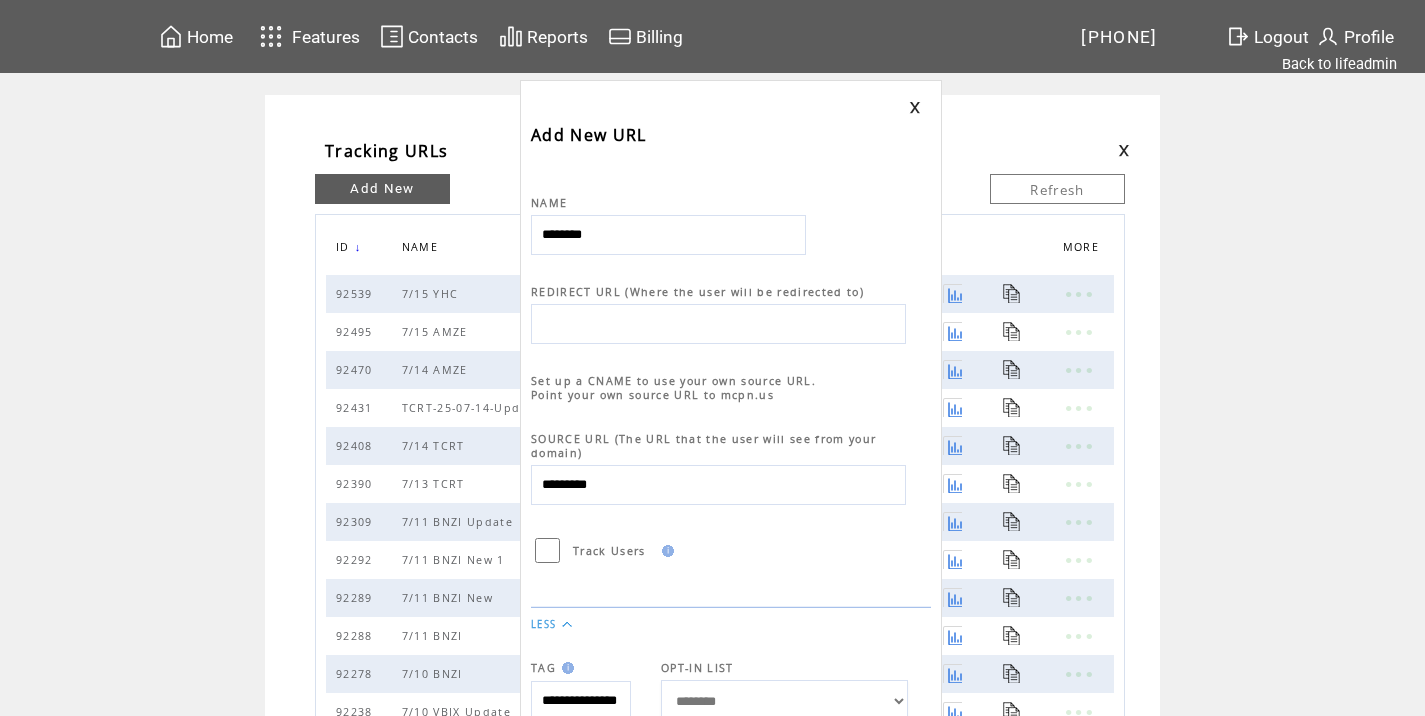 type on "********" 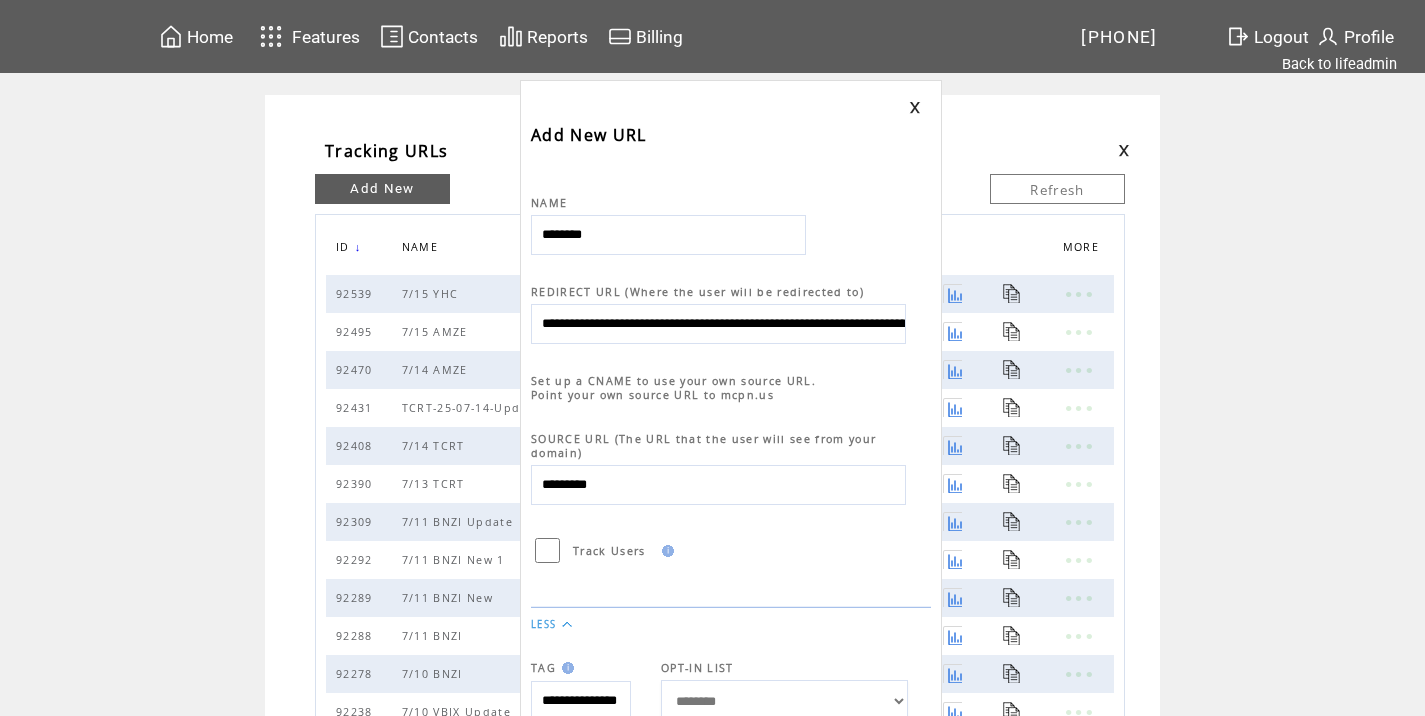 scroll, scrollTop: 0, scrollLeft: 853, axis: horizontal 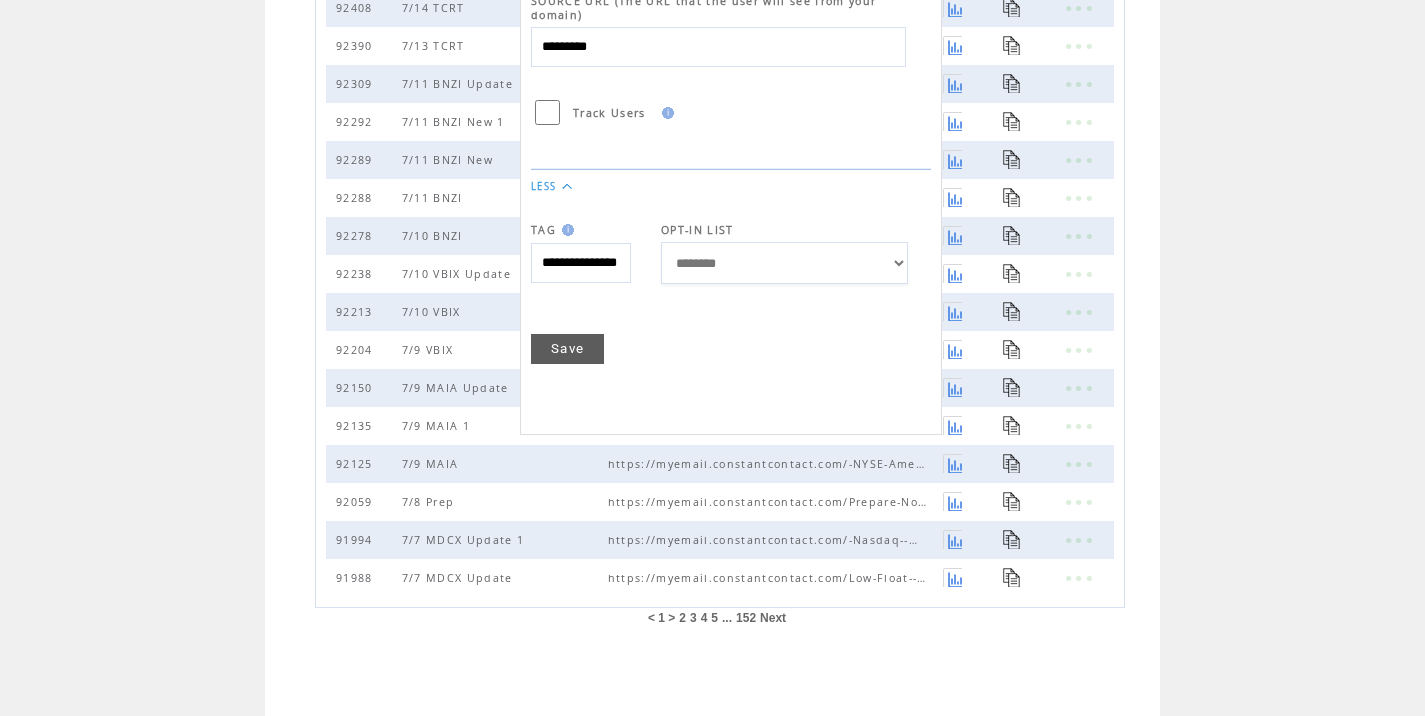type on "**********" 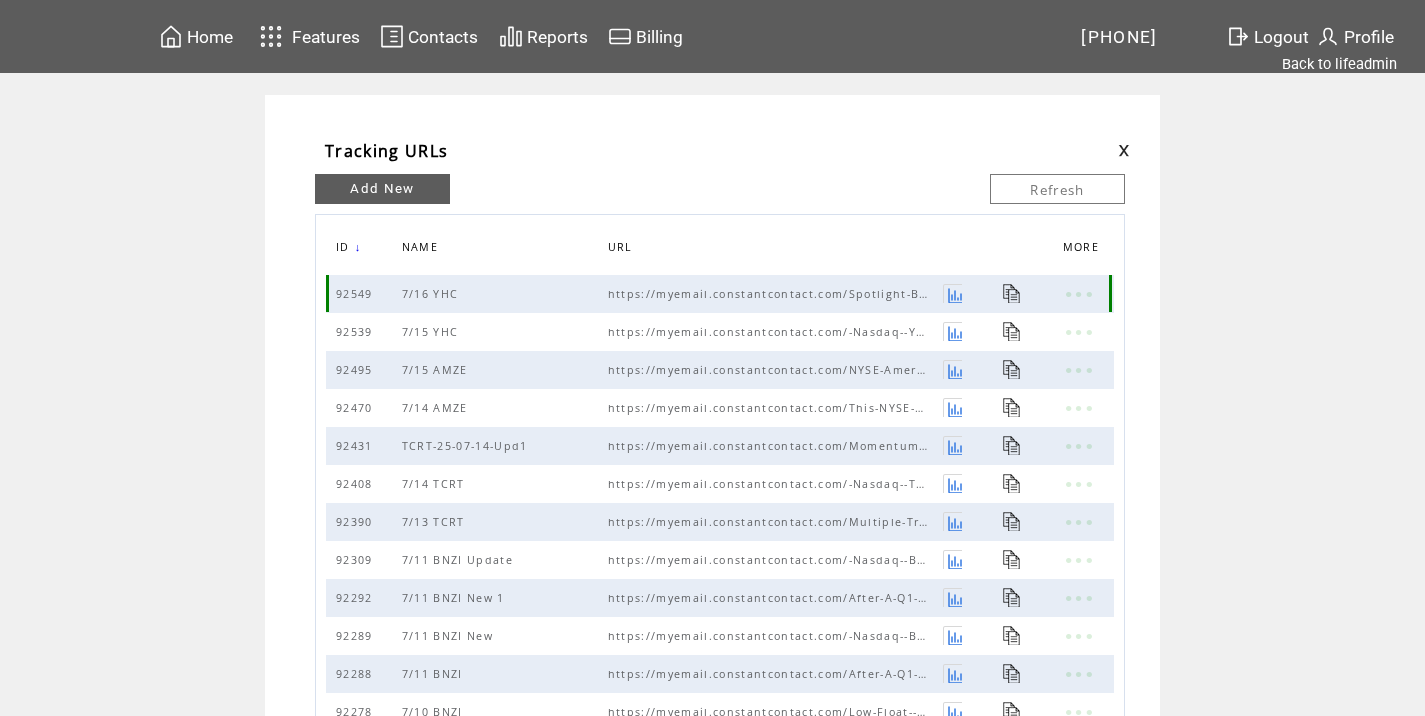 click at bounding box center [1012, 293] 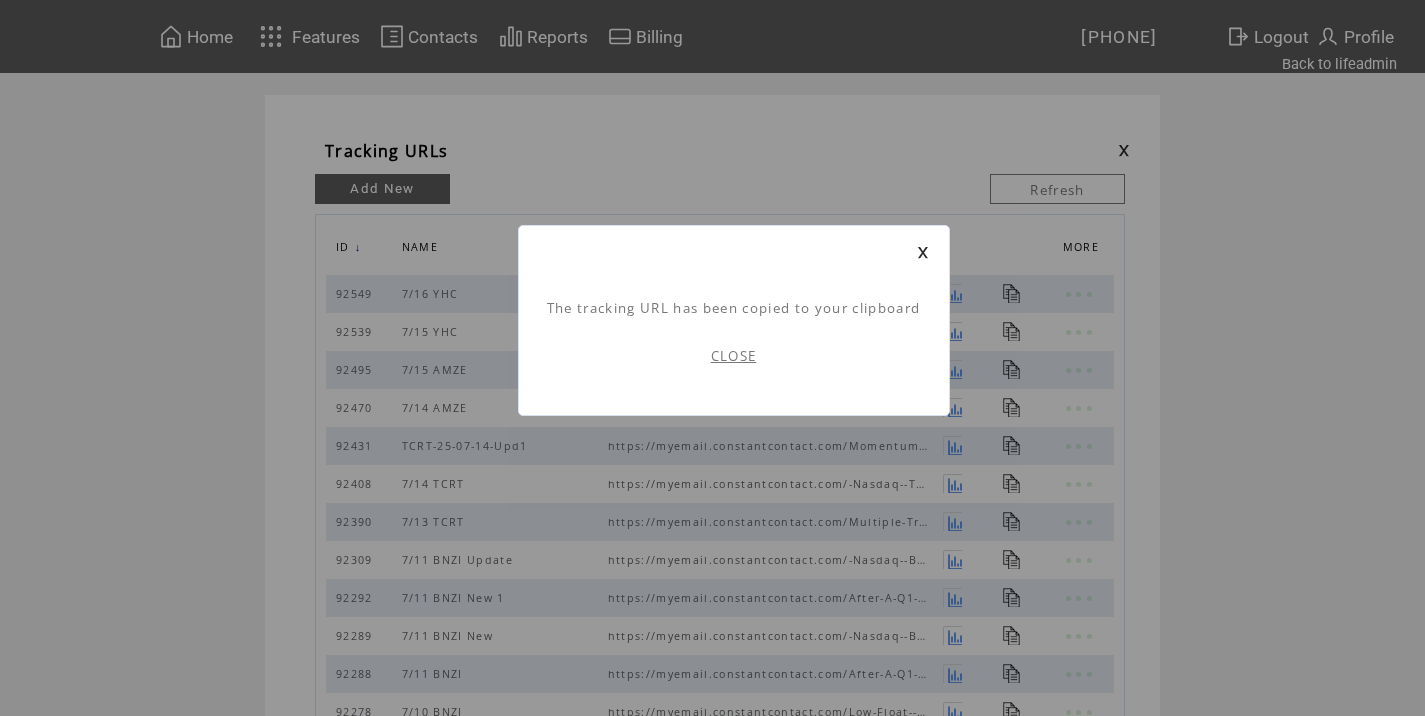 scroll, scrollTop: 1, scrollLeft: 0, axis: vertical 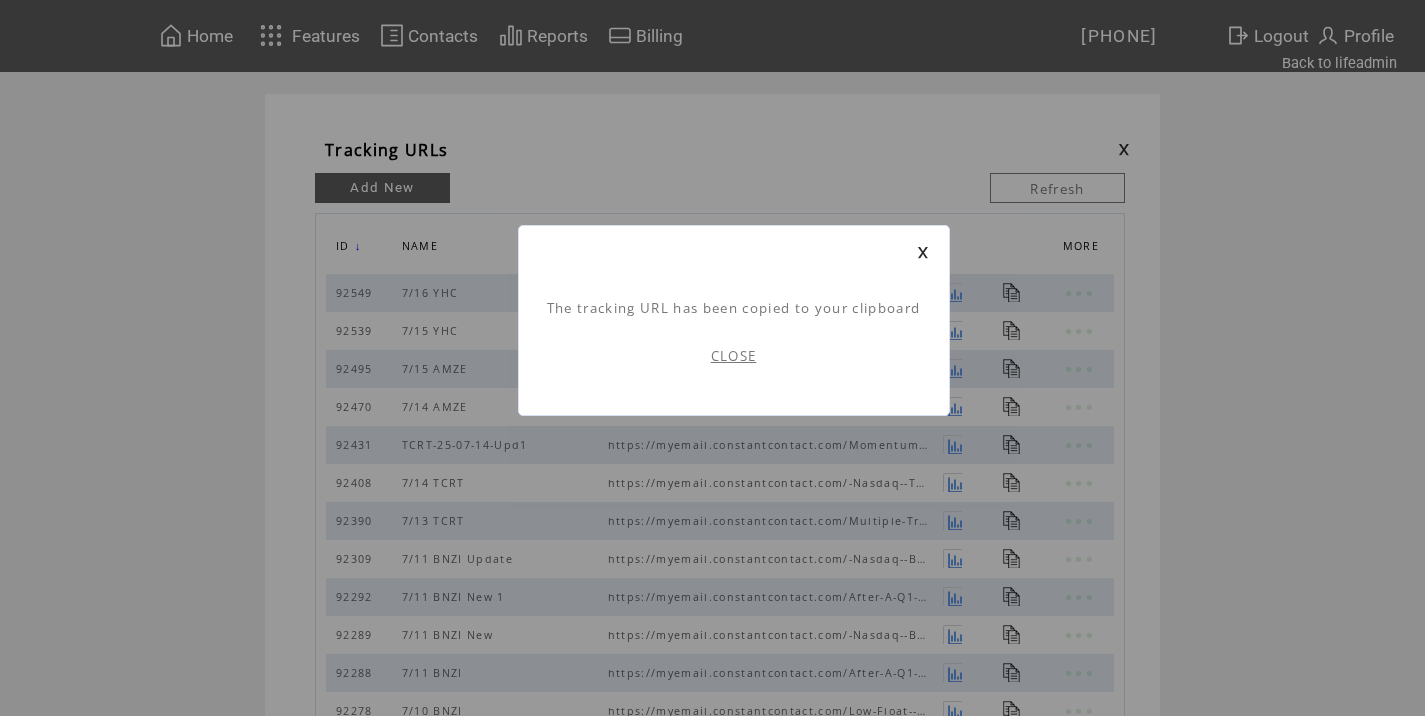 click on "CLOSE" at bounding box center [734, 356] 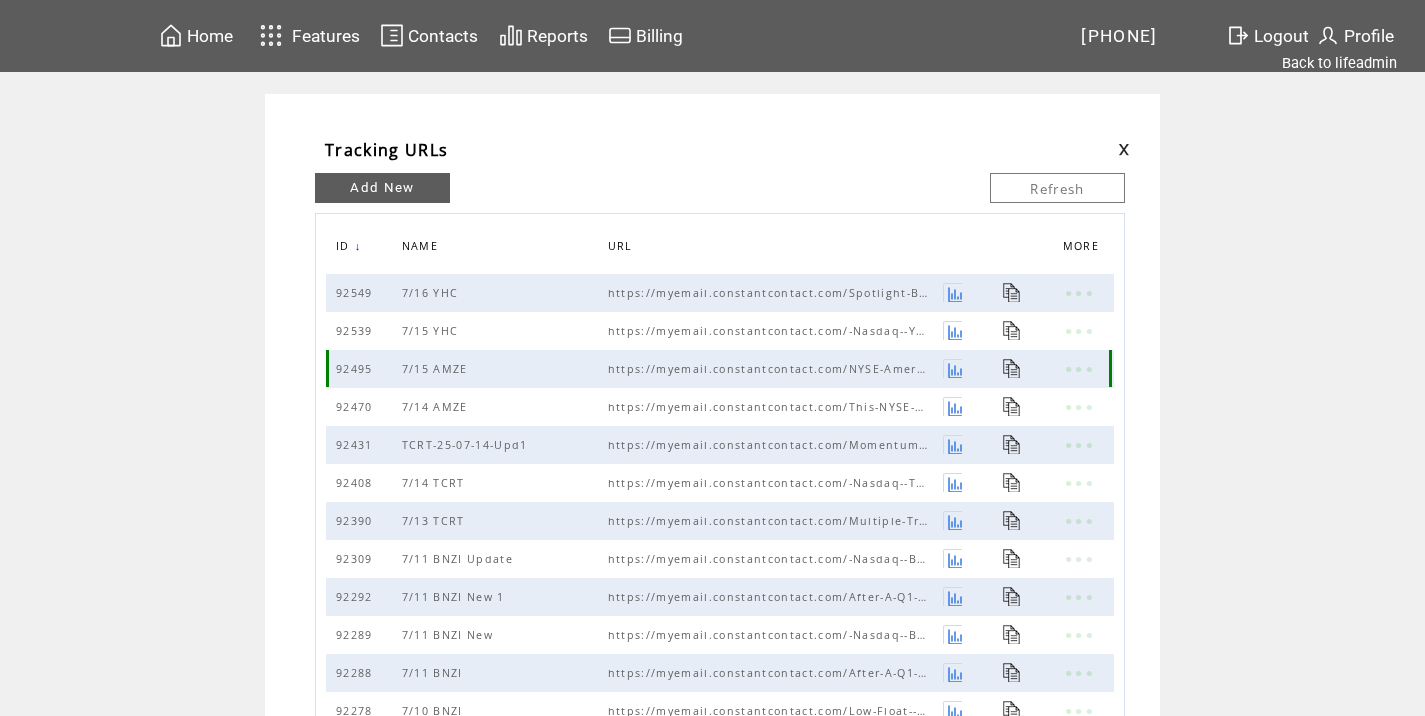 scroll, scrollTop: 0, scrollLeft: 0, axis: both 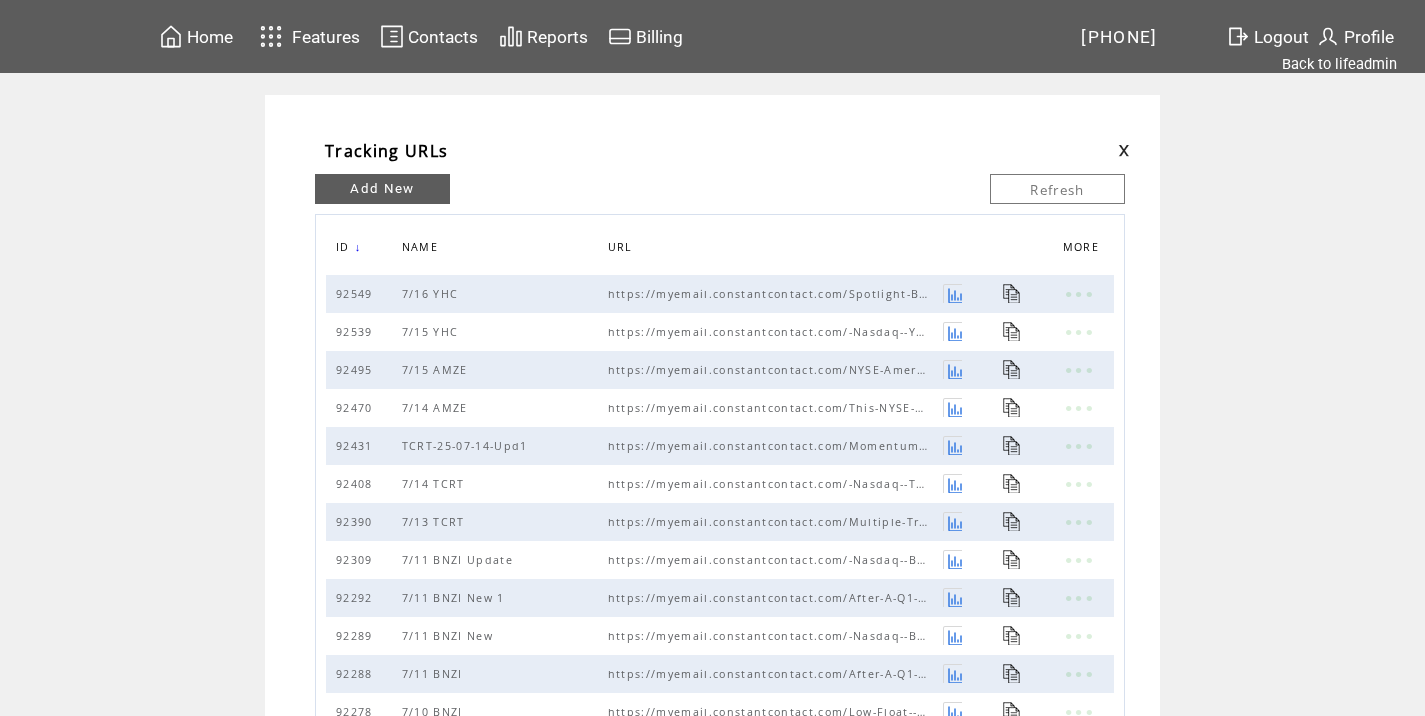 click at bounding box center [1124, 150] 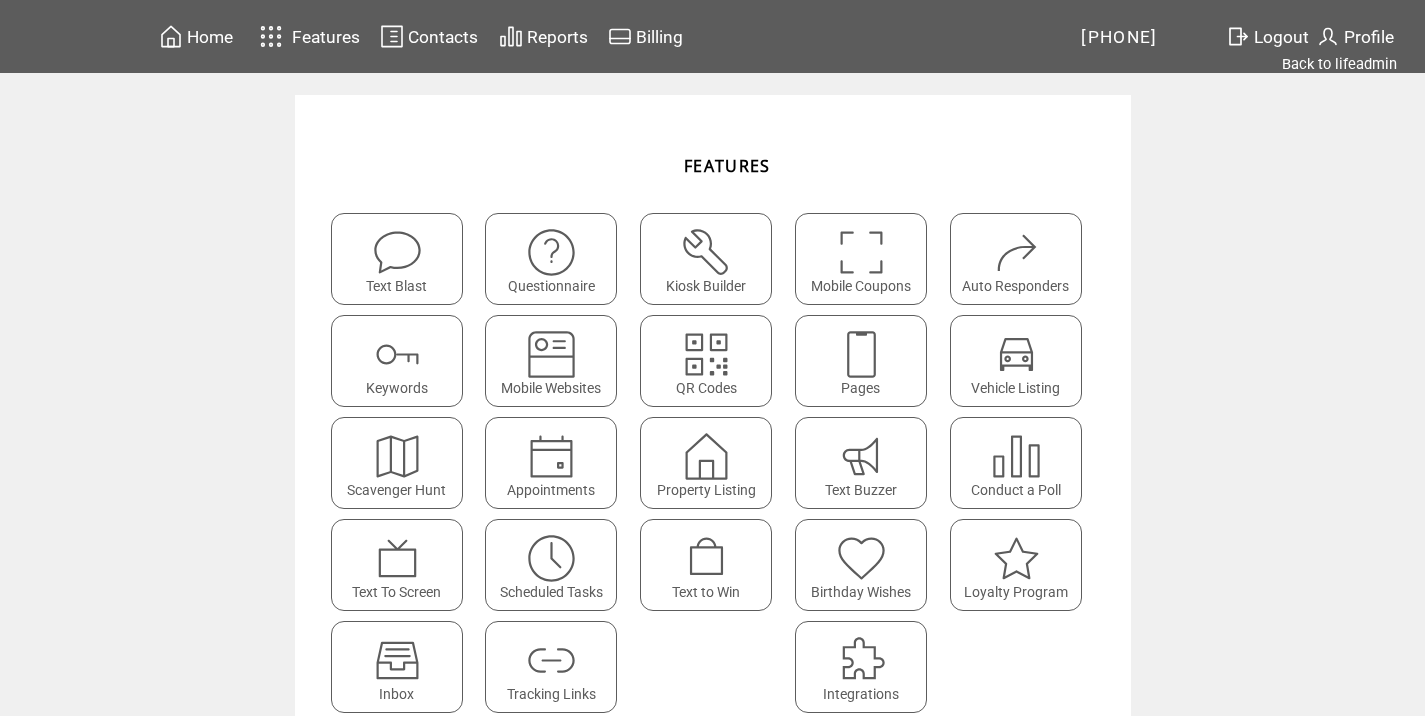 scroll, scrollTop: 0, scrollLeft: 0, axis: both 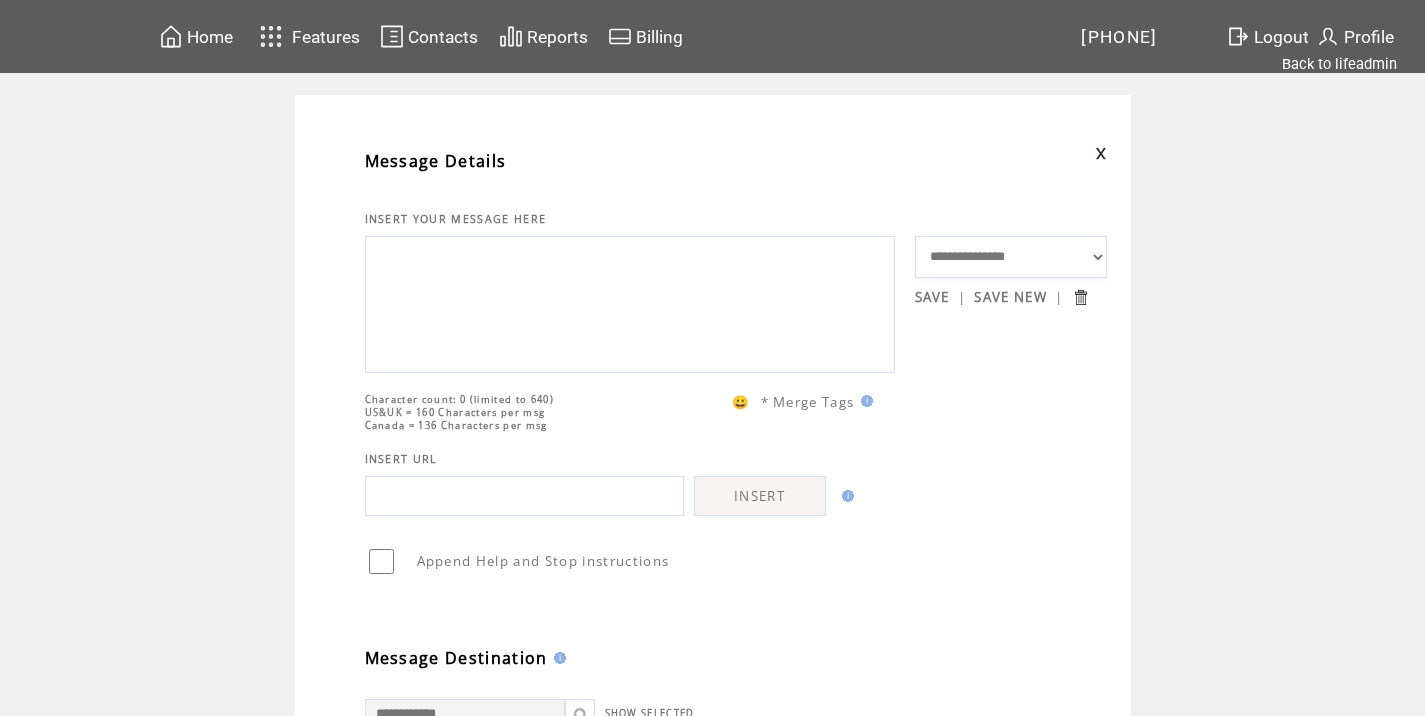 click at bounding box center (630, 302) 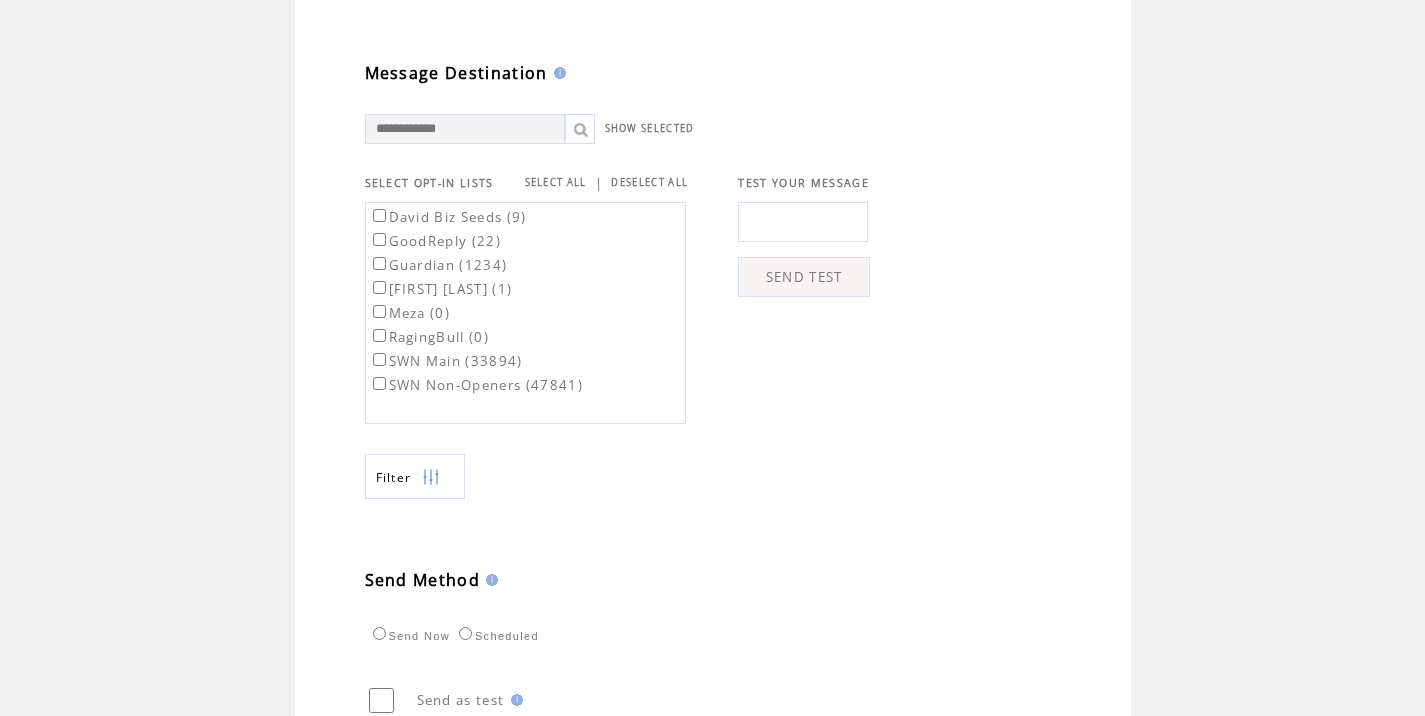 scroll, scrollTop: 652, scrollLeft: 0, axis: vertical 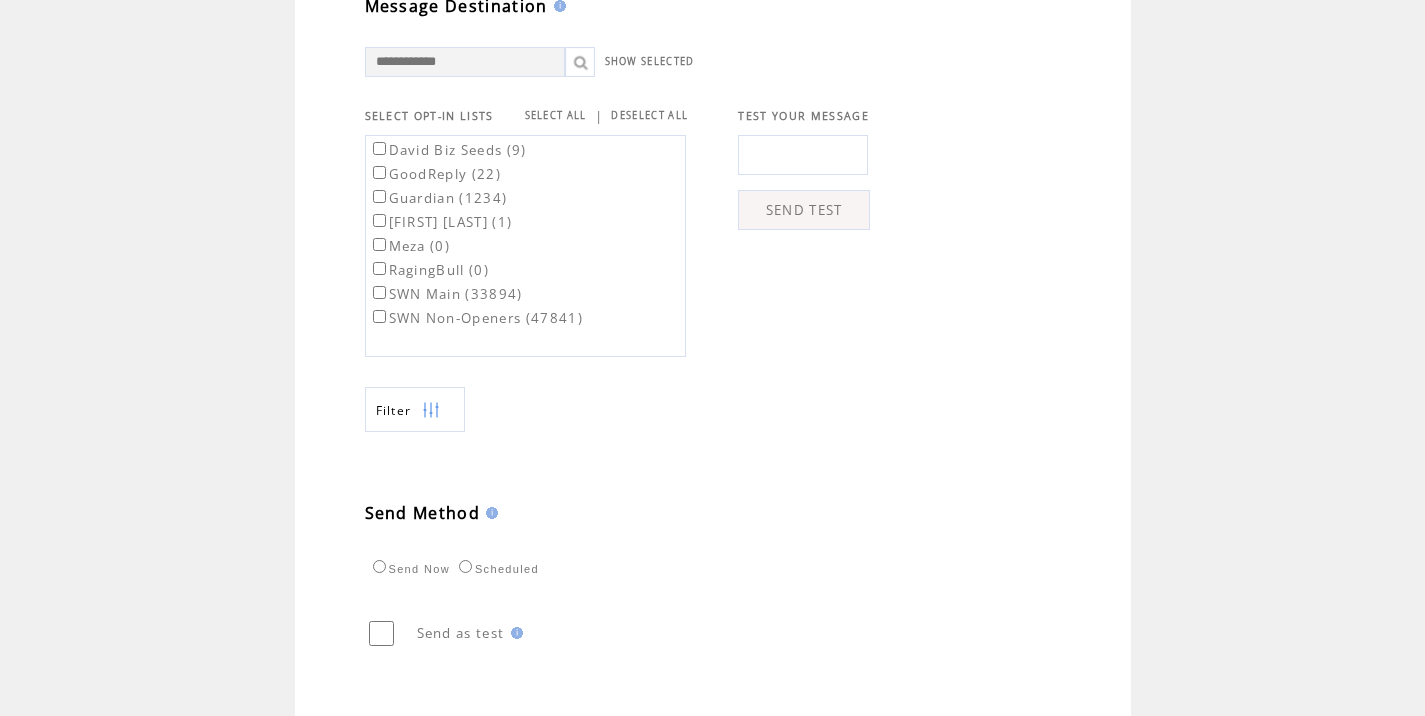 type on "**********" 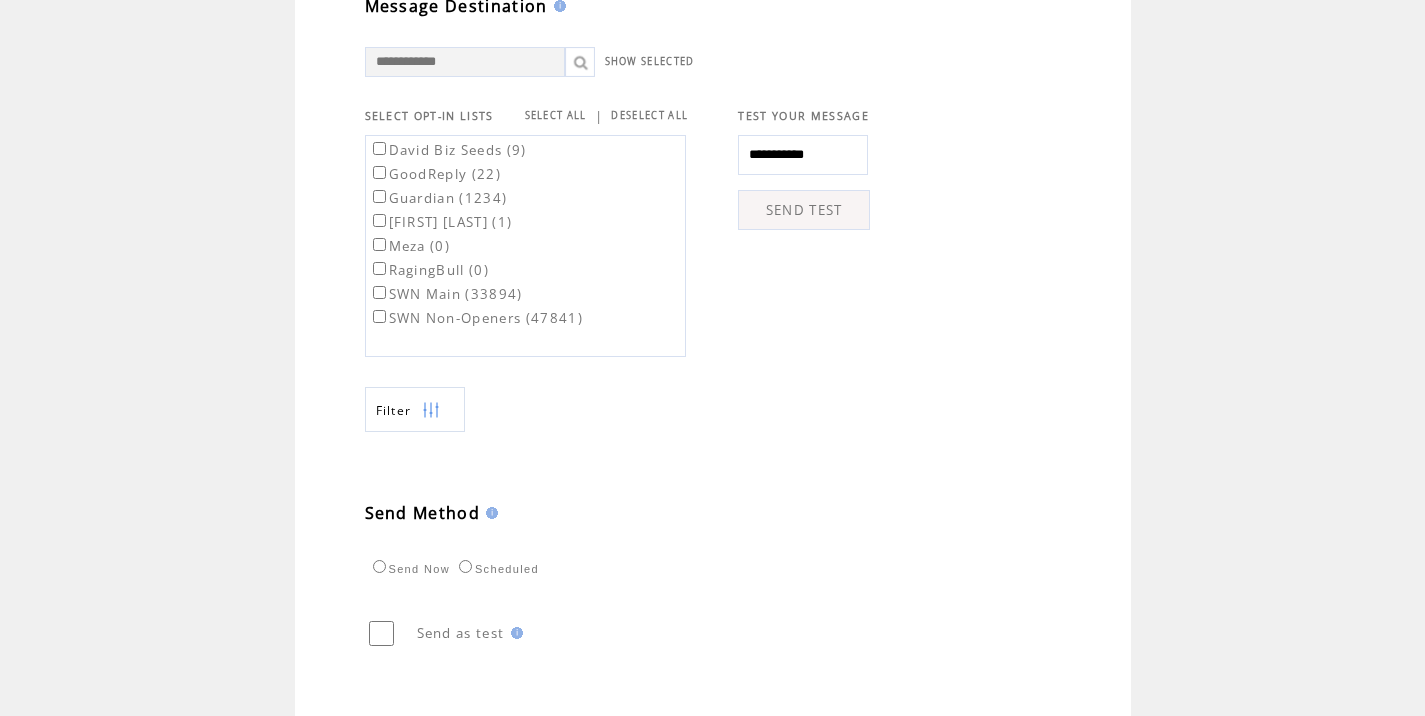 click on "SEND TEST" at bounding box center (804, 210) 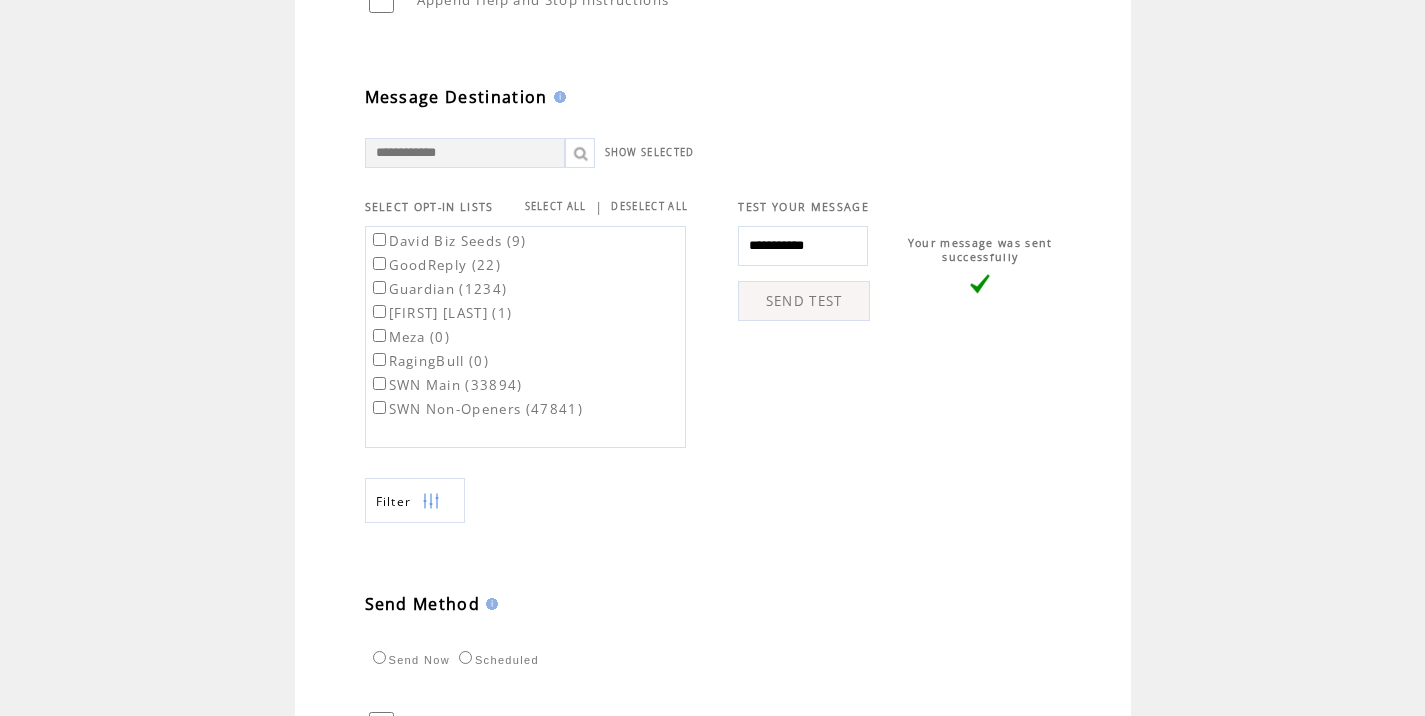 scroll, scrollTop: 774, scrollLeft: 0, axis: vertical 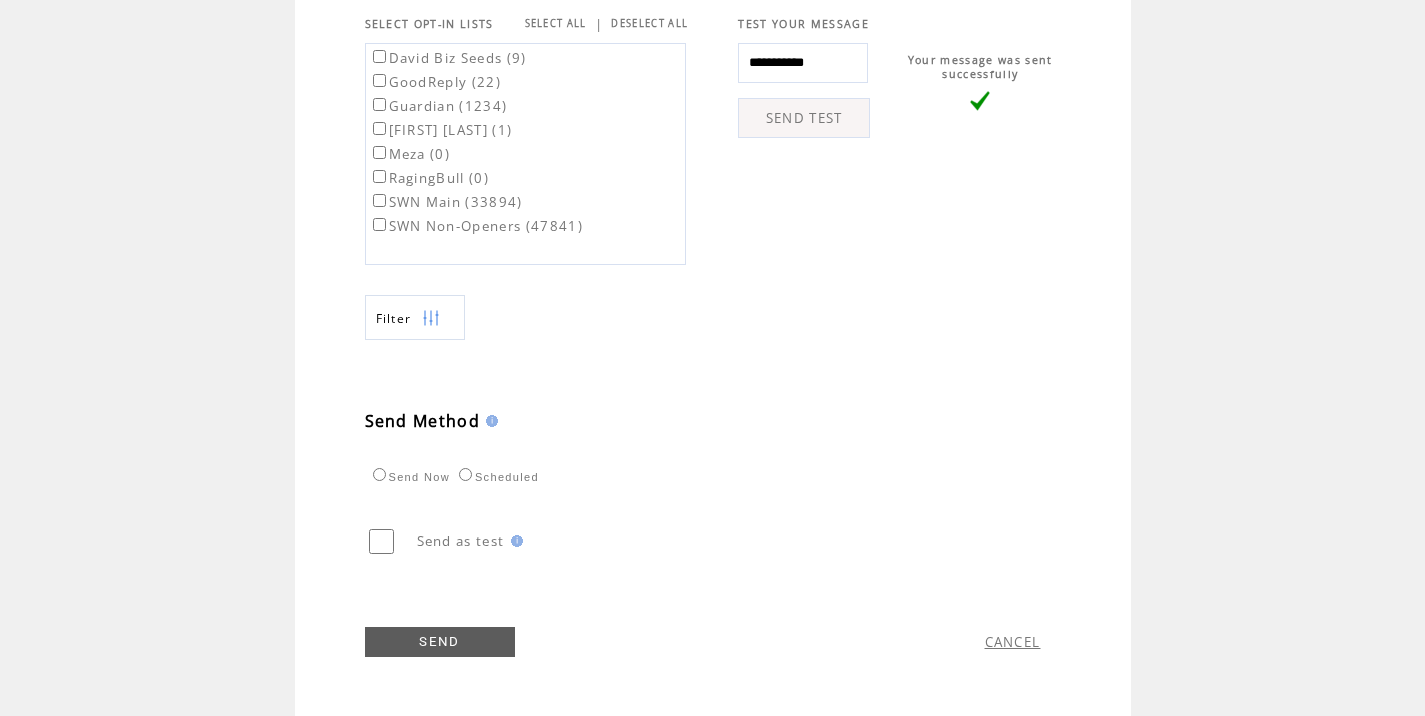 click on "SWN Main (33894)" at bounding box center [446, 202] 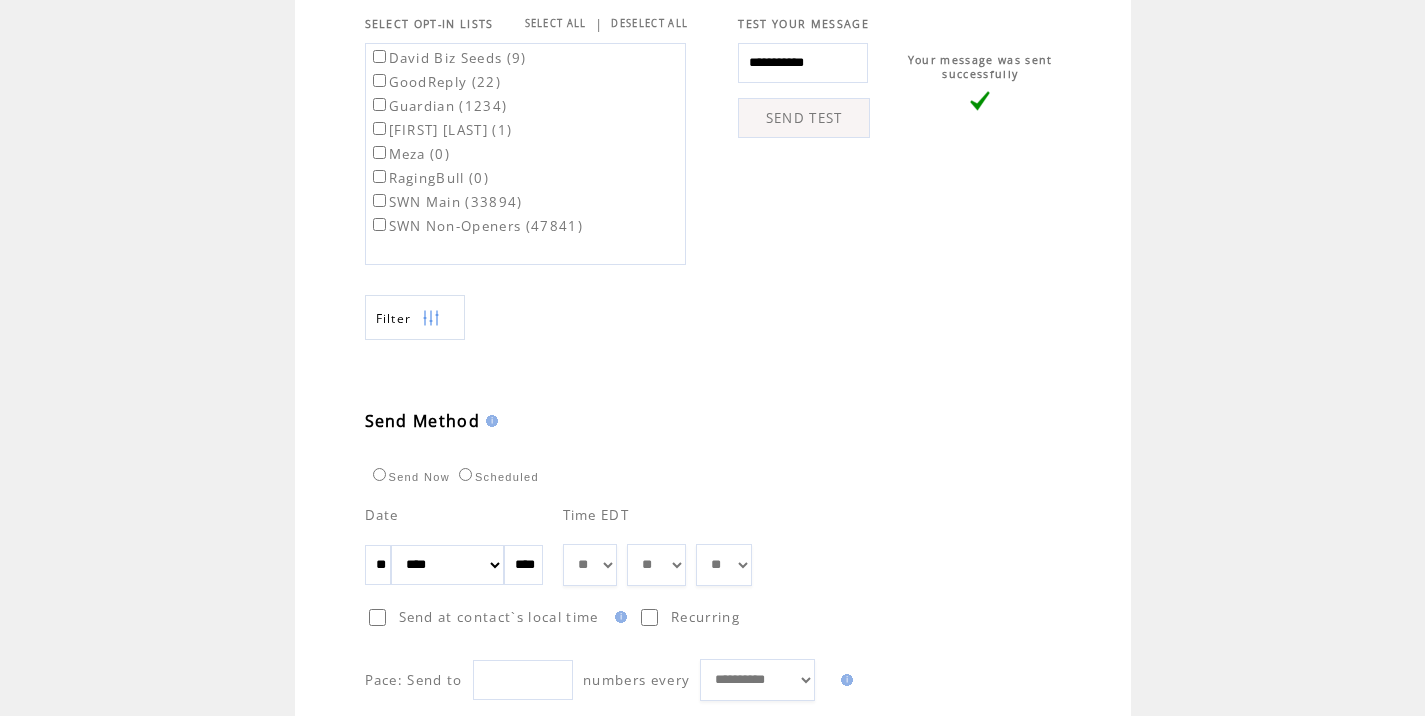 click on "** 	 ** 	 ** 	 ** 	 ** 	 ** 	 ** 	 ** 	 ** 	 ** 	 ** 	 ** 	 **" at bounding box center (590, 565) 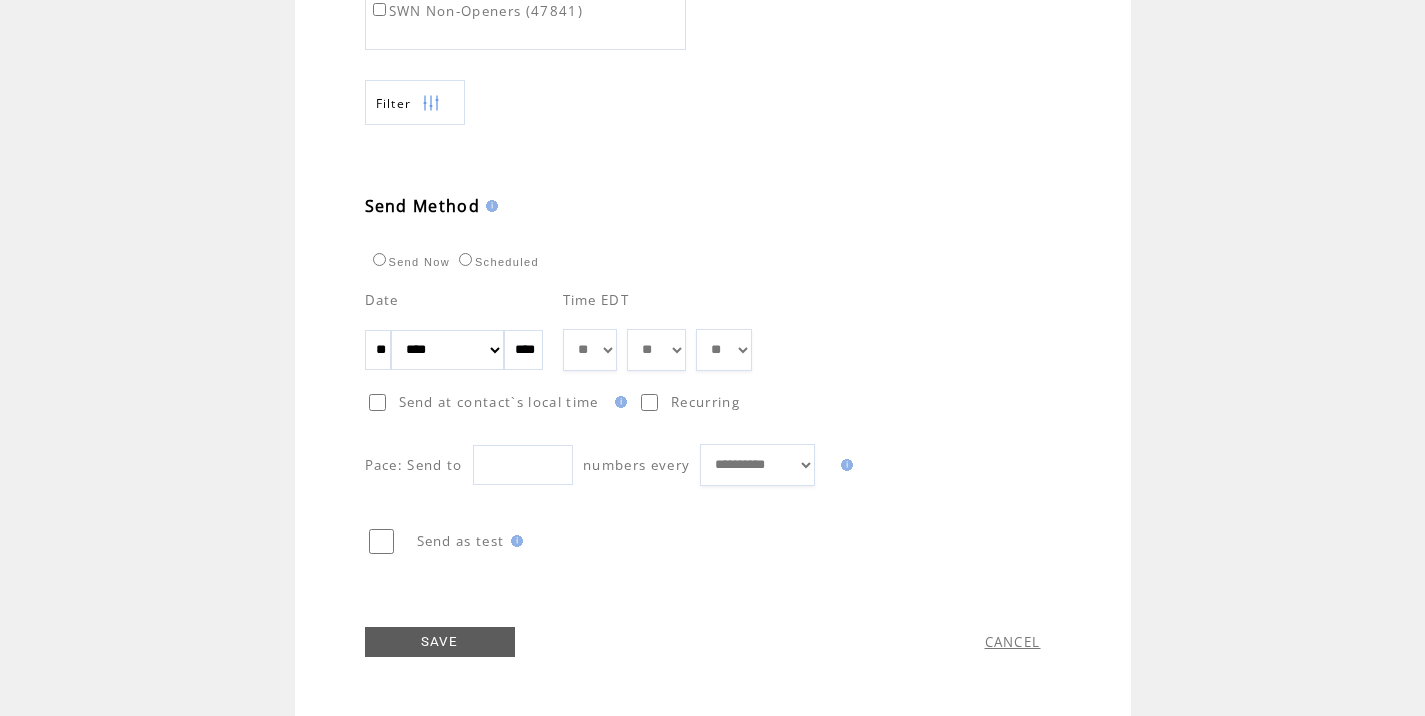click on "SAVE" at bounding box center [440, 642] 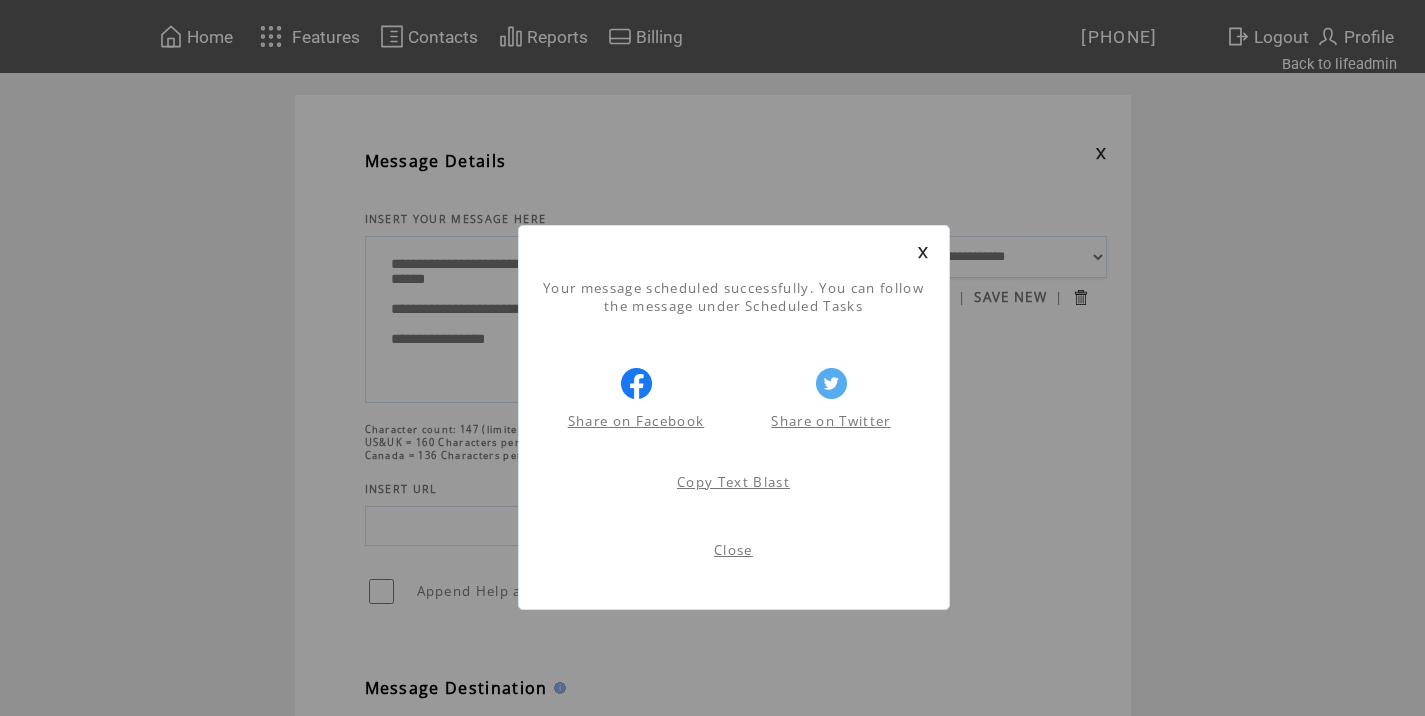 scroll, scrollTop: 1, scrollLeft: 0, axis: vertical 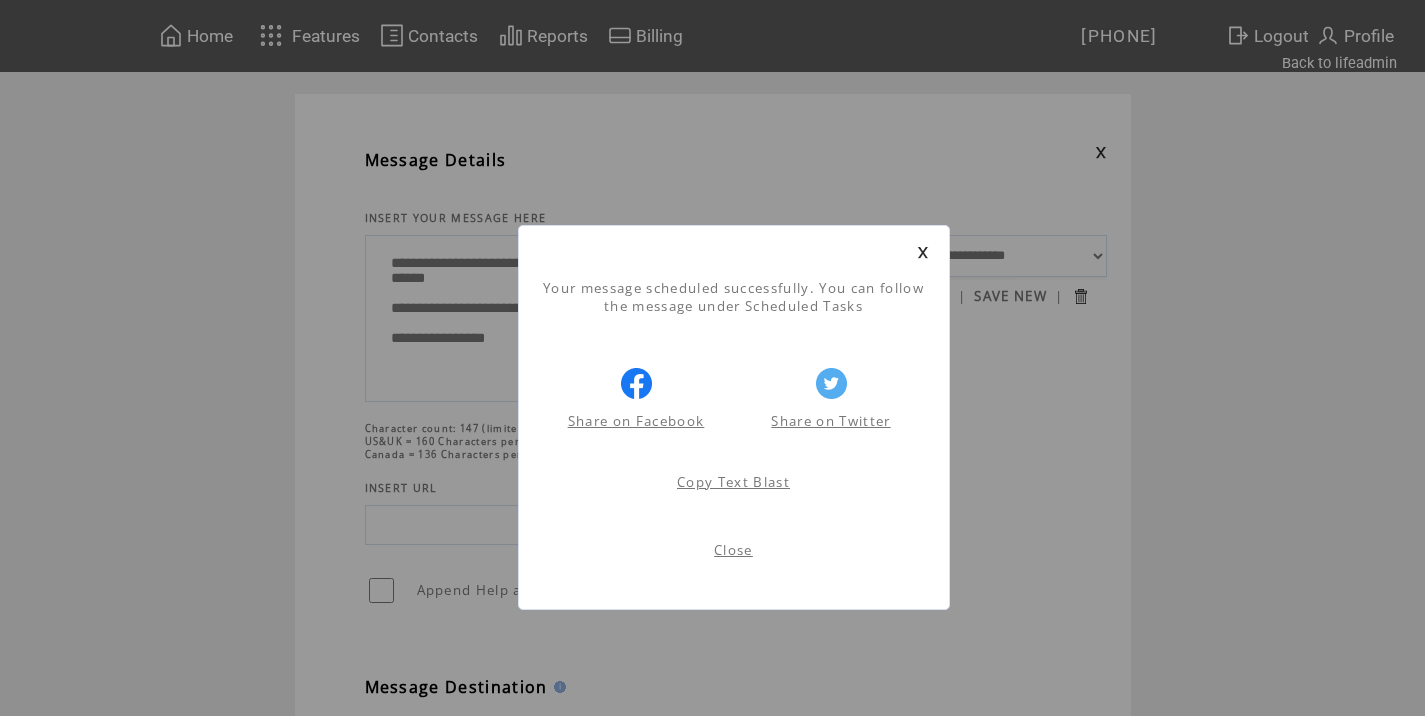 click on "Close" at bounding box center [733, 550] 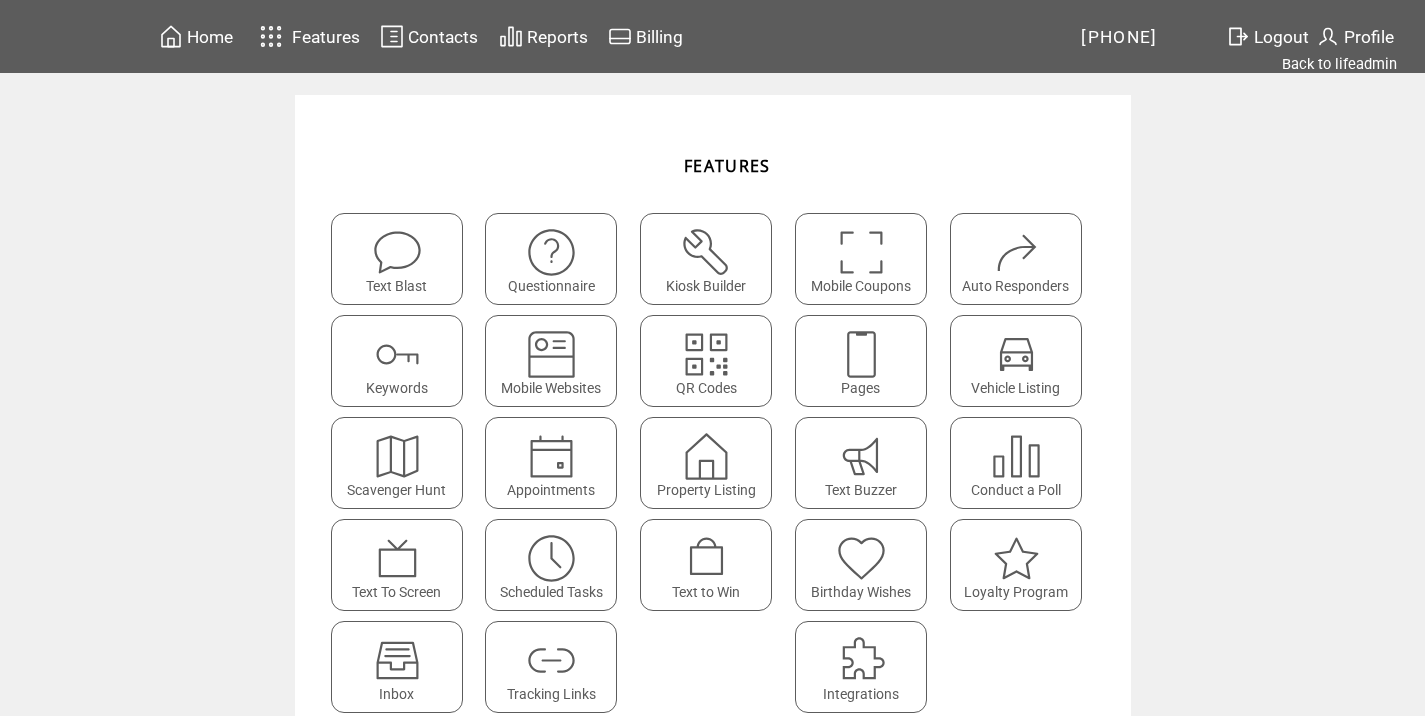 scroll, scrollTop: 0, scrollLeft: 0, axis: both 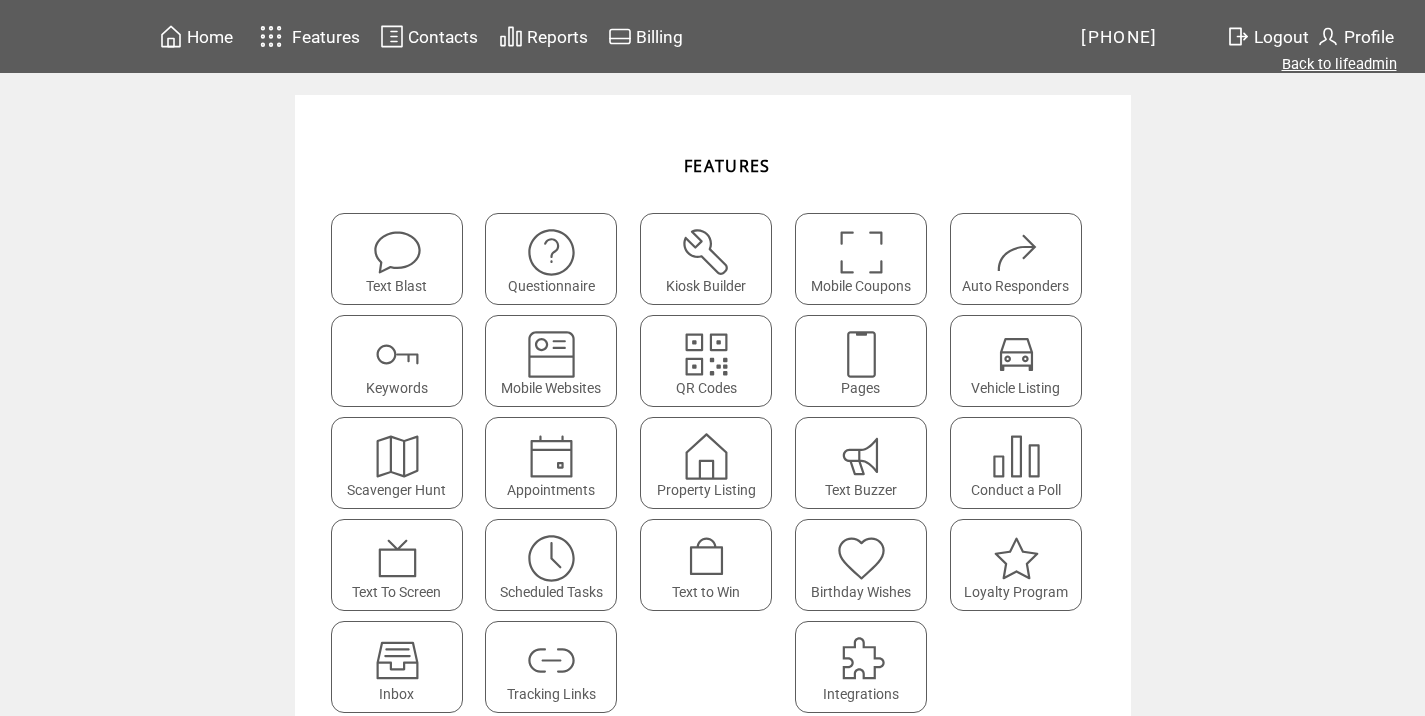 click on "Back to lifeadmin" at bounding box center (1339, 64) 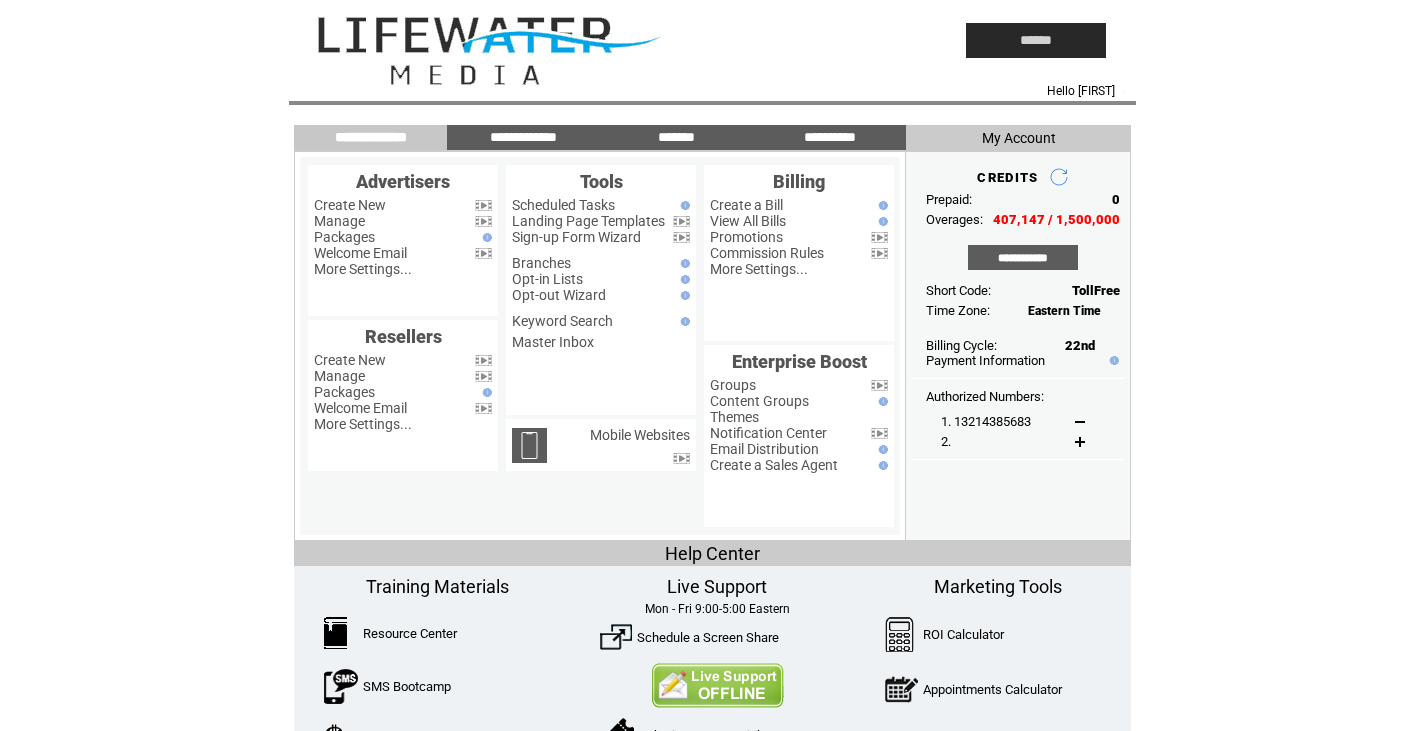 scroll, scrollTop: 0, scrollLeft: 0, axis: both 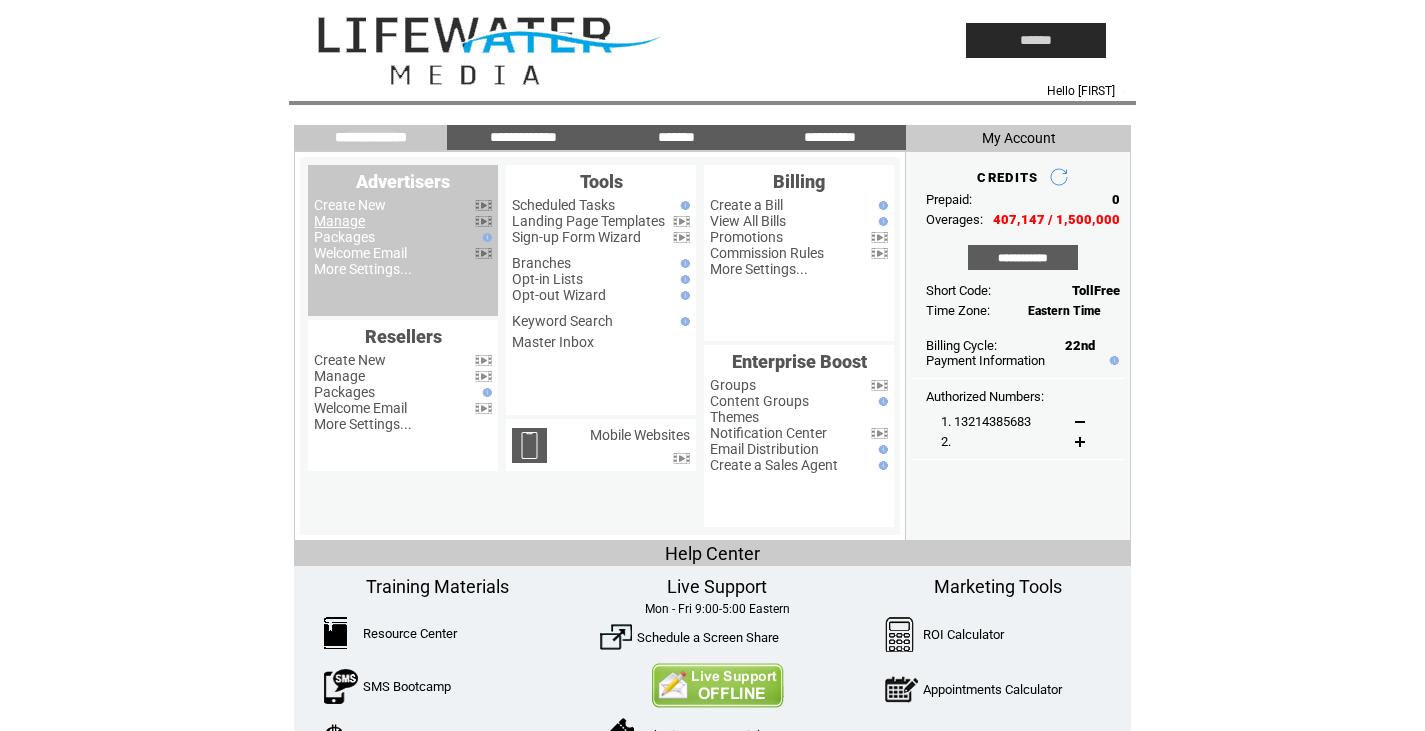 click on "Manage" at bounding box center (339, 221) 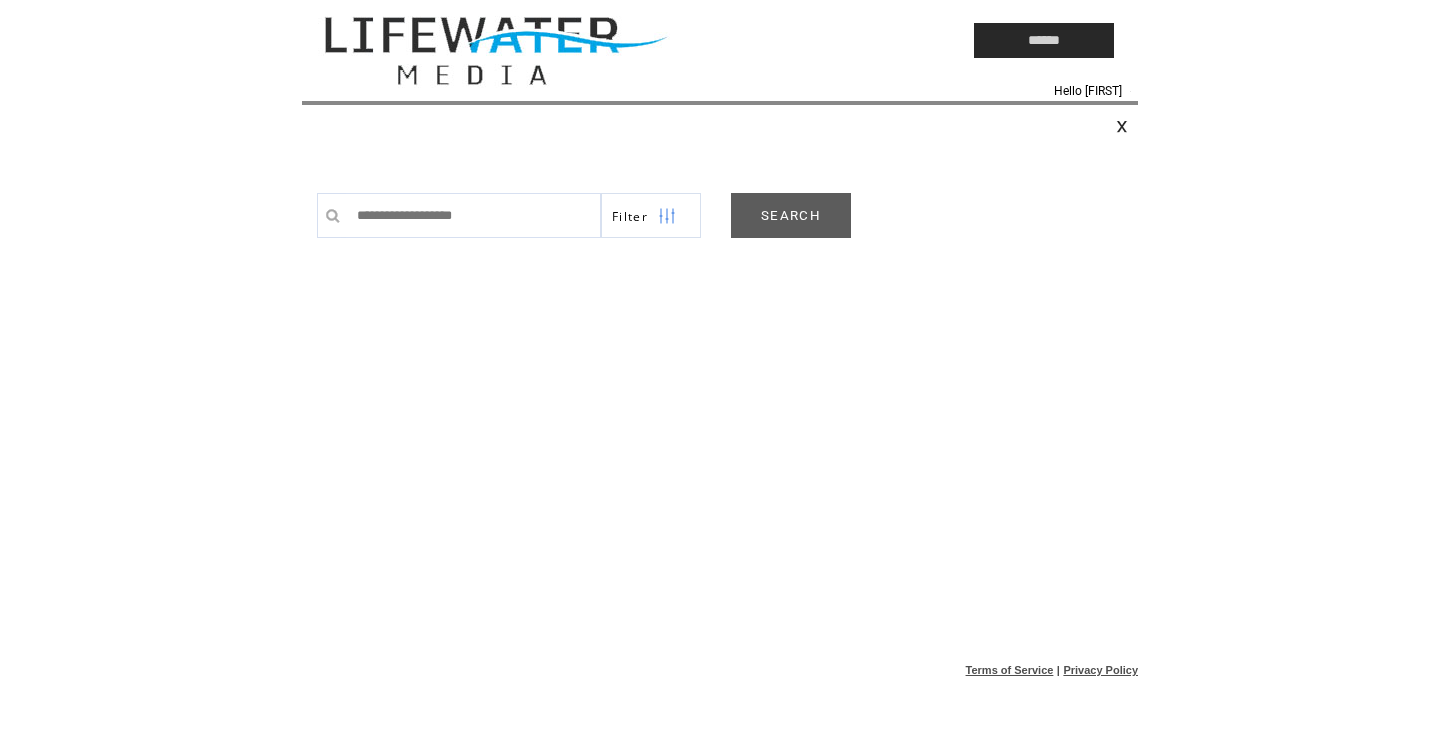 scroll, scrollTop: 0, scrollLeft: 0, axis: both 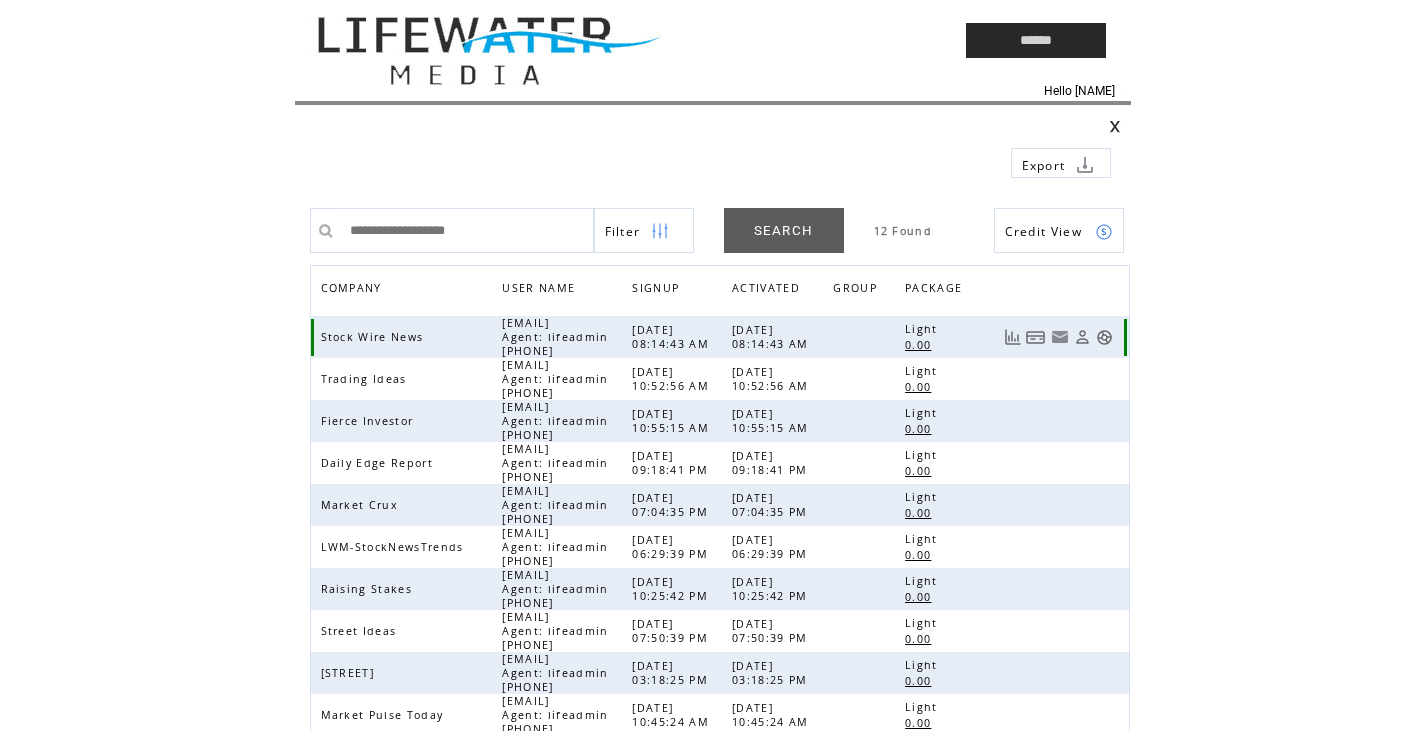 click at bounding box center (1104, 337) 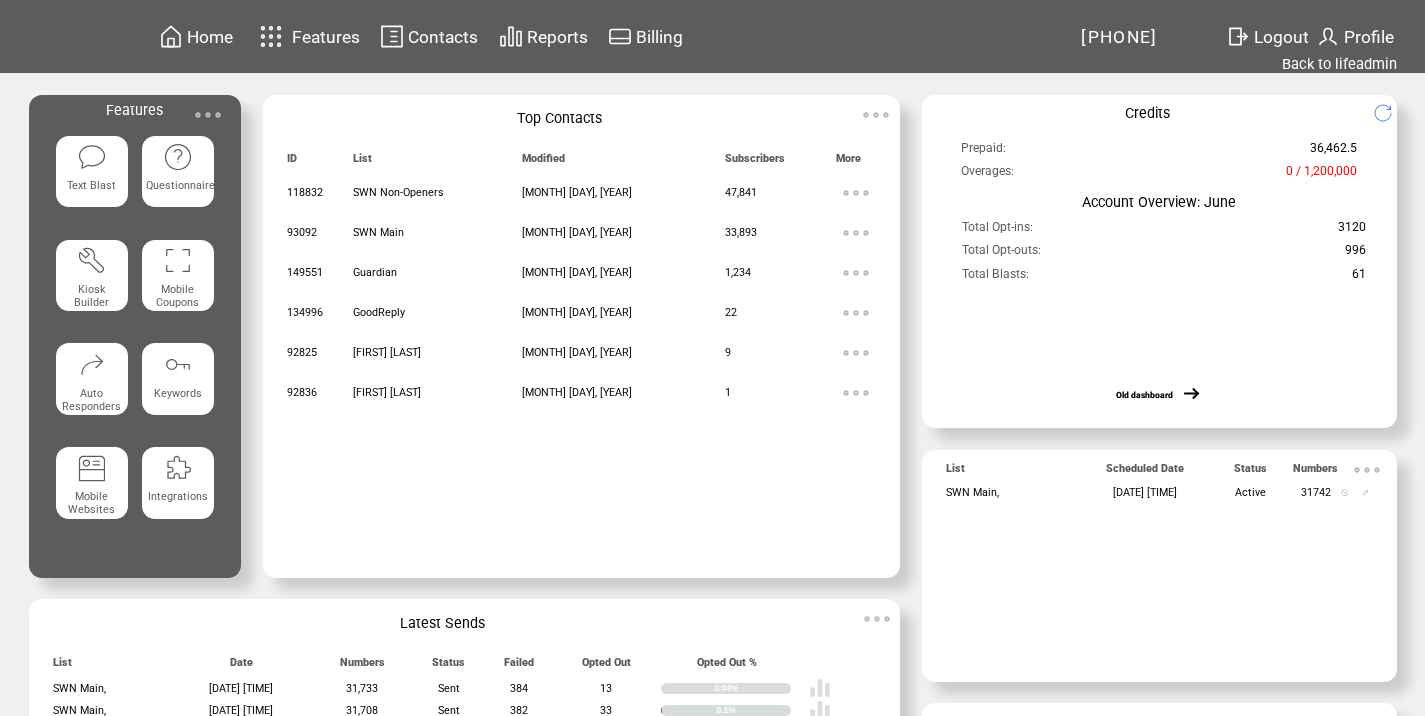 scroll, scrollTop: 0, scrollLeft: 0, axis: both 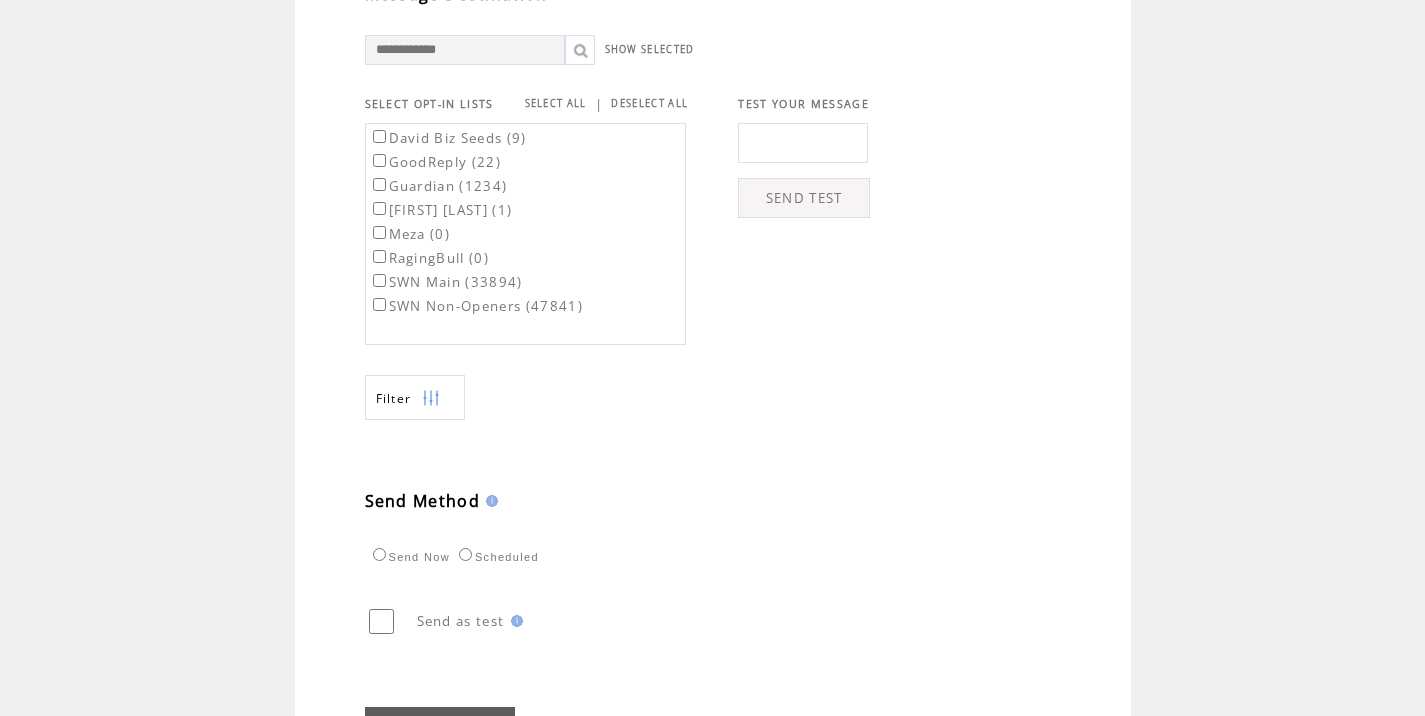 type on "**********" 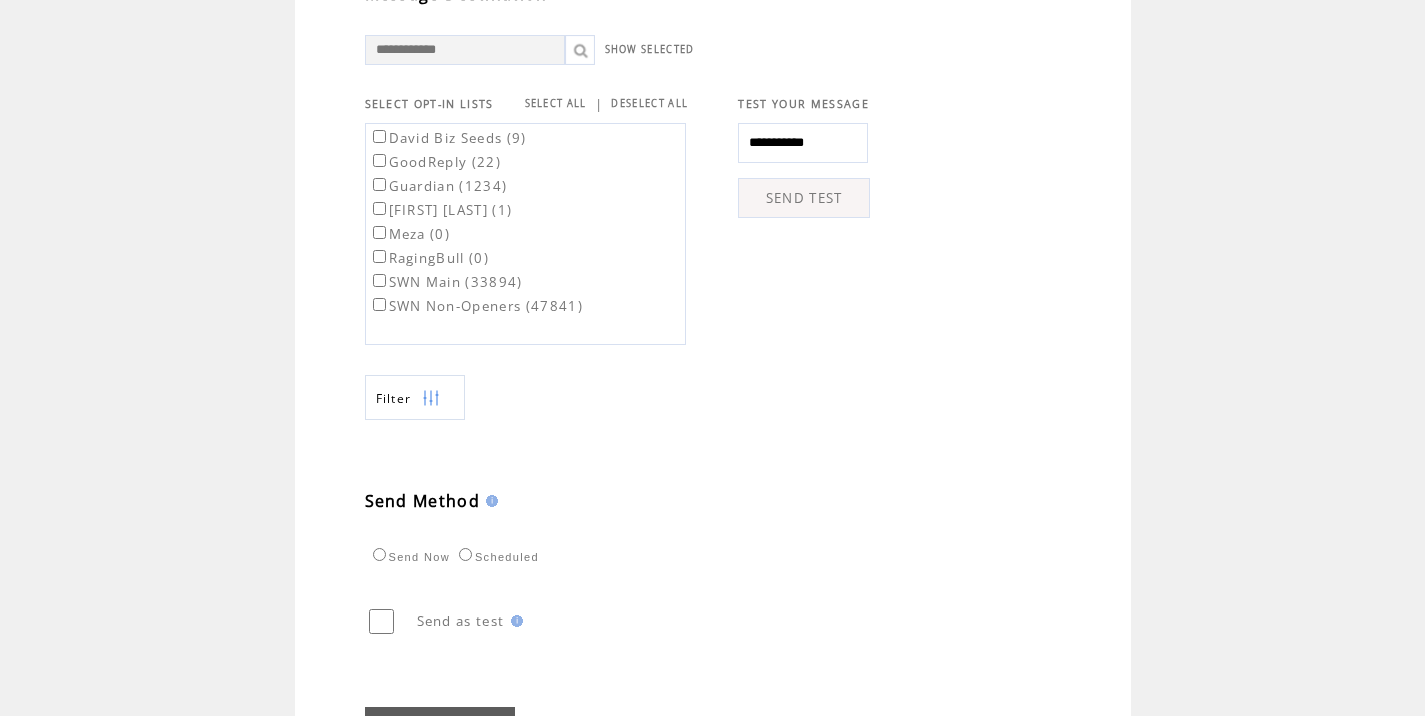 click on "SEND TEST" at bounding box center [804, 198] 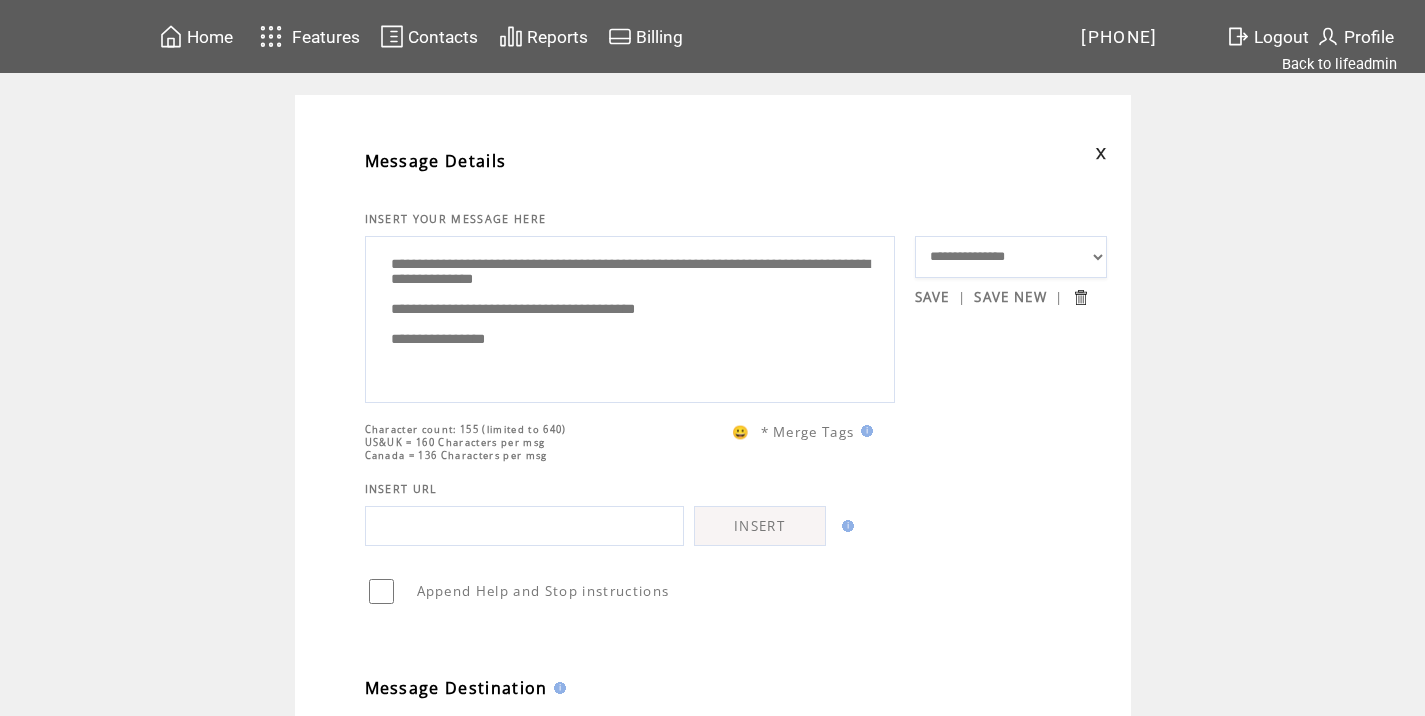 scroll, scrollTop: 774, scrollLeft: 0, axis: vertical 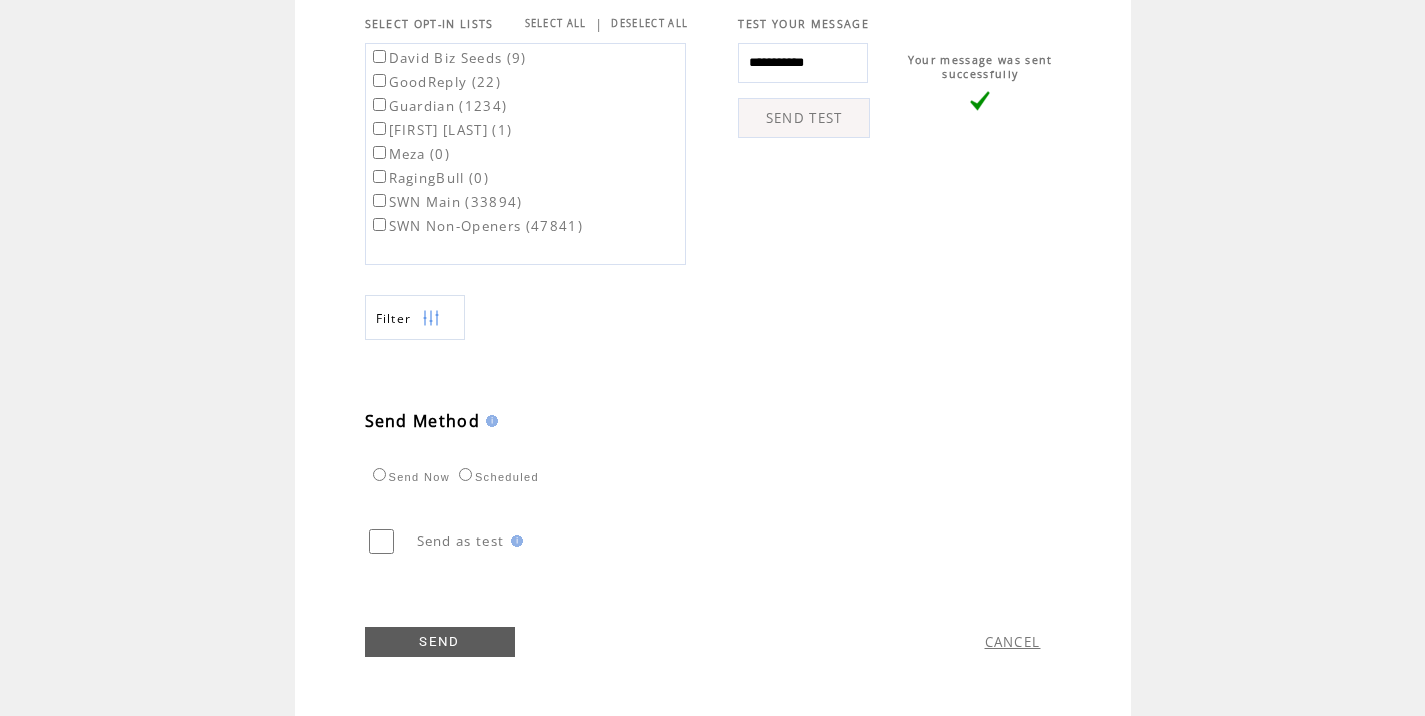 click on "SWN Main (33894)" at bounding box center (446, 202) 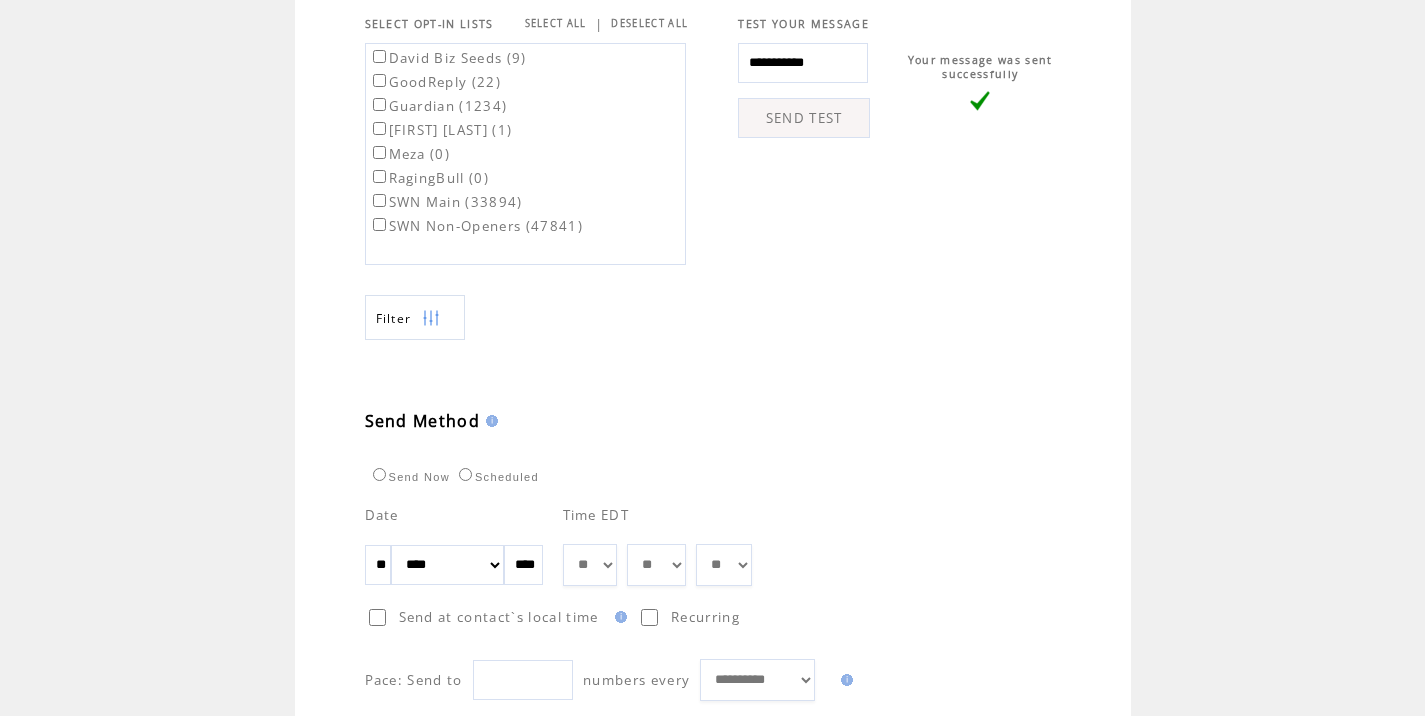 click on "** 	 ** 	 ** 	 ** 	 ** 	 ** 	 ** 	 ** 	 ** 	 ** 	 ** 	 ** 	 **" at bounding box center (590, 565) 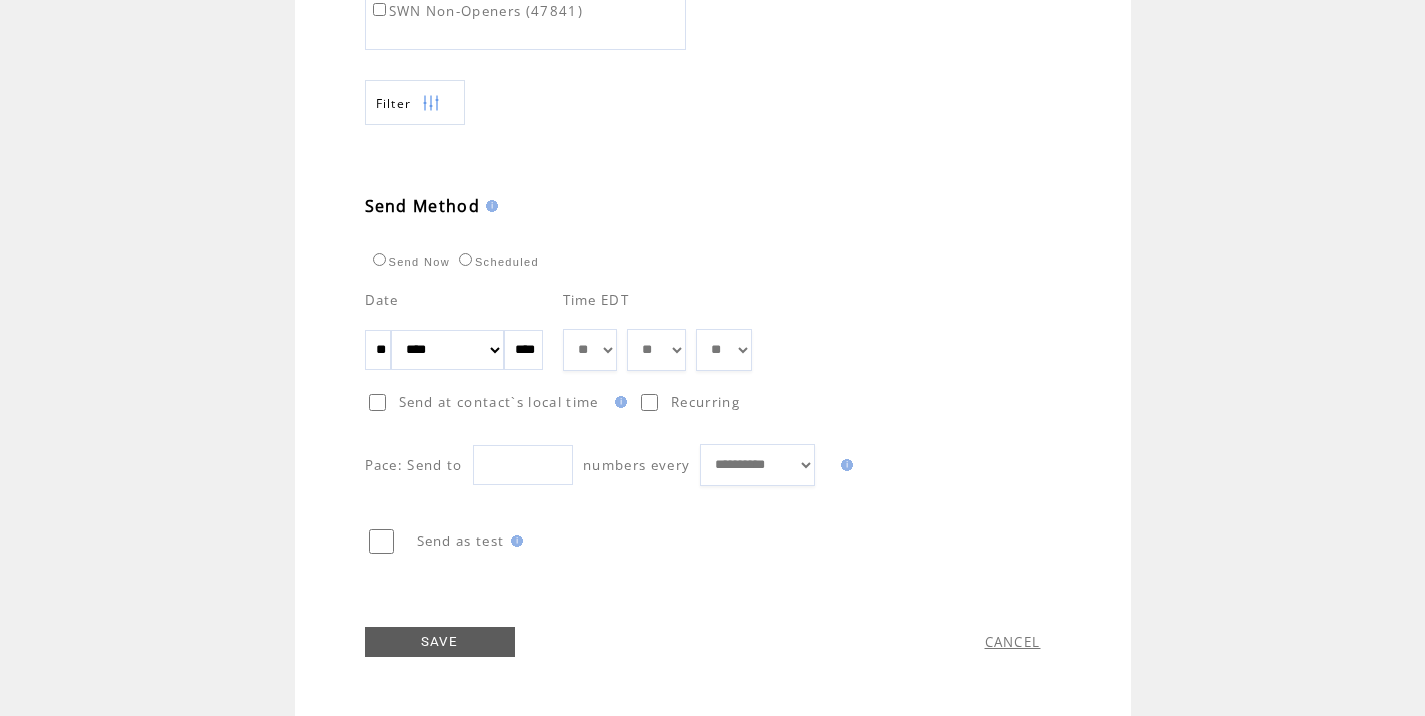 click on "SAVE" at bounding box center (440, 642) 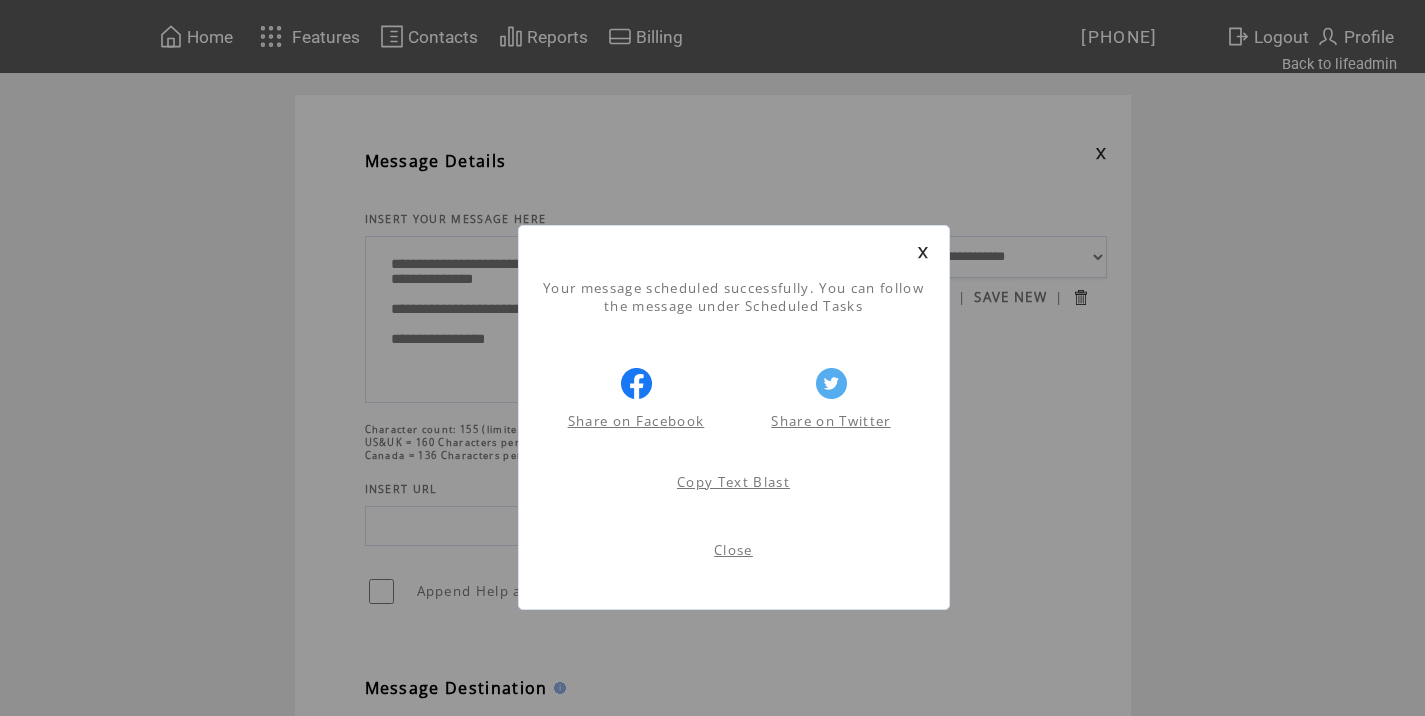 scroll, scrollTop: 1, scrollLeft: 0, axis: vertical 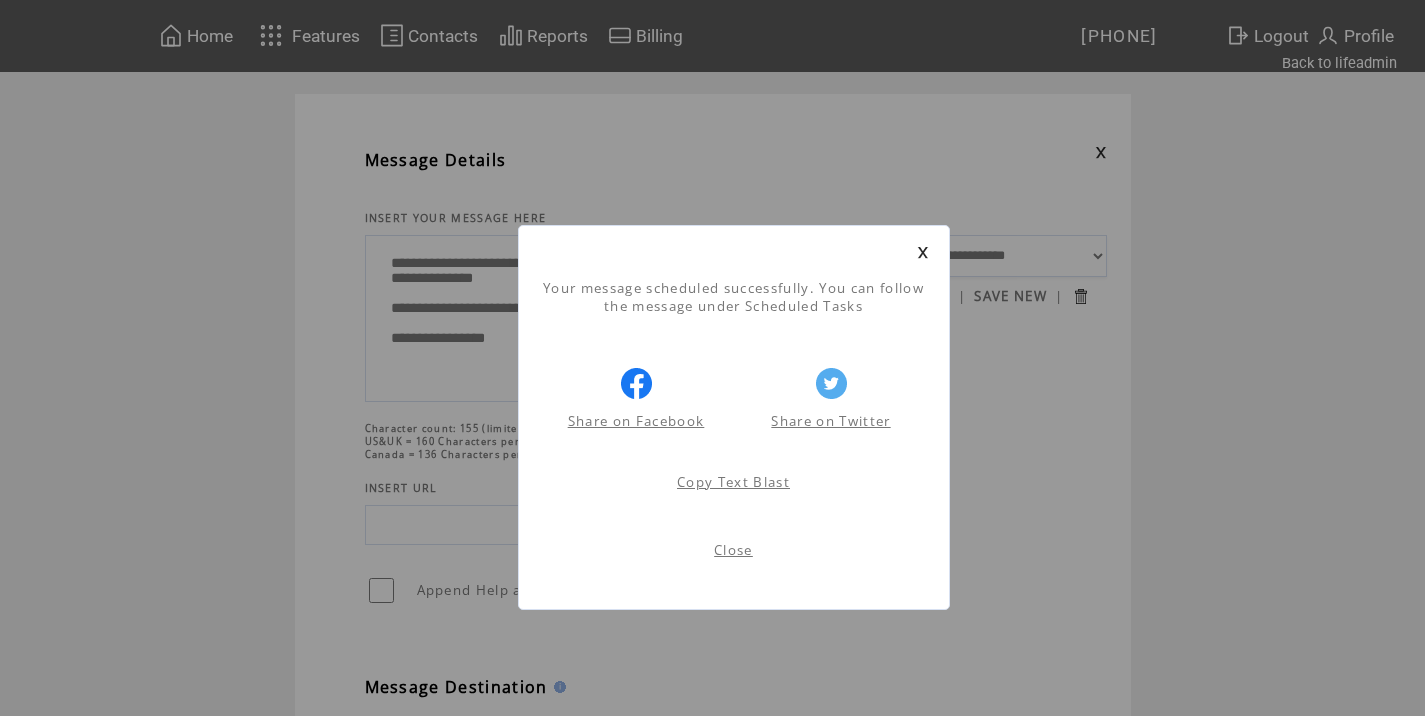 click on "Close" at bounding box center [733, 550] 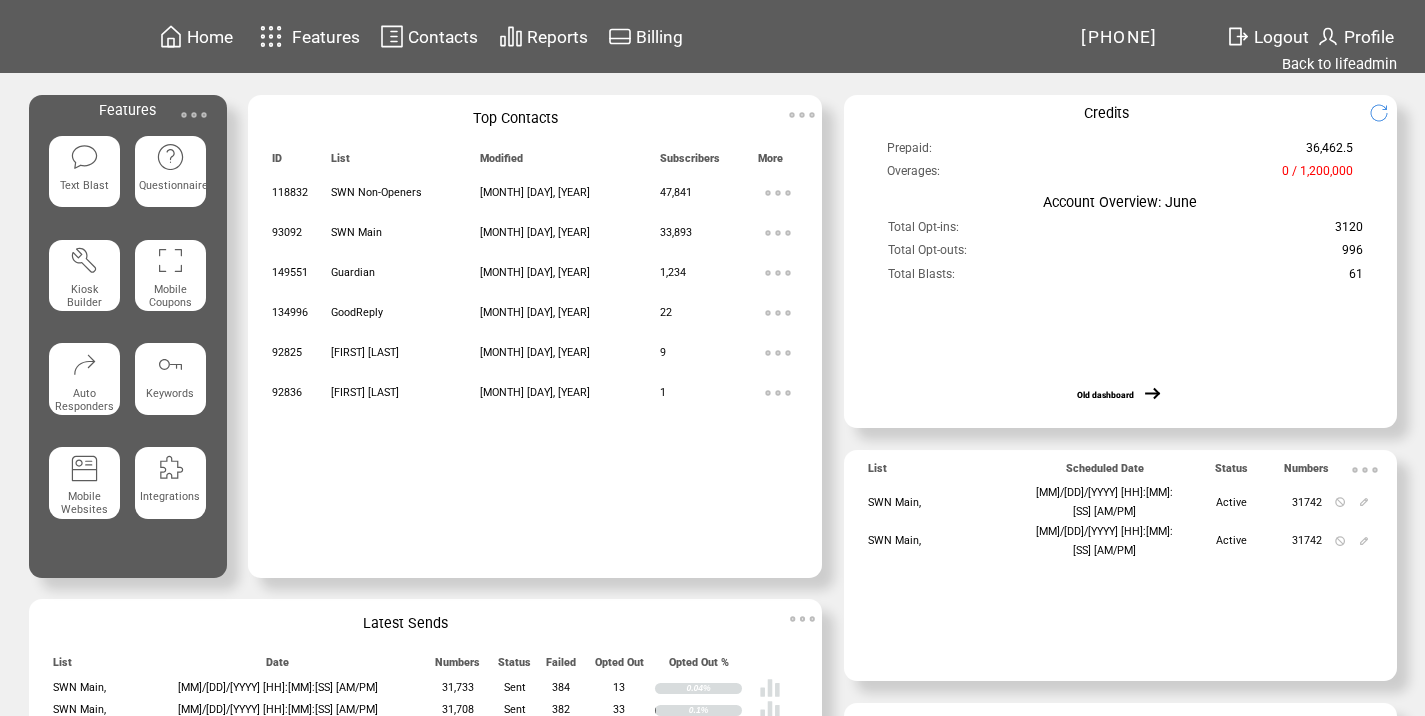 scroll, scrollTop: 0, scrollLeft: 0, axis: both 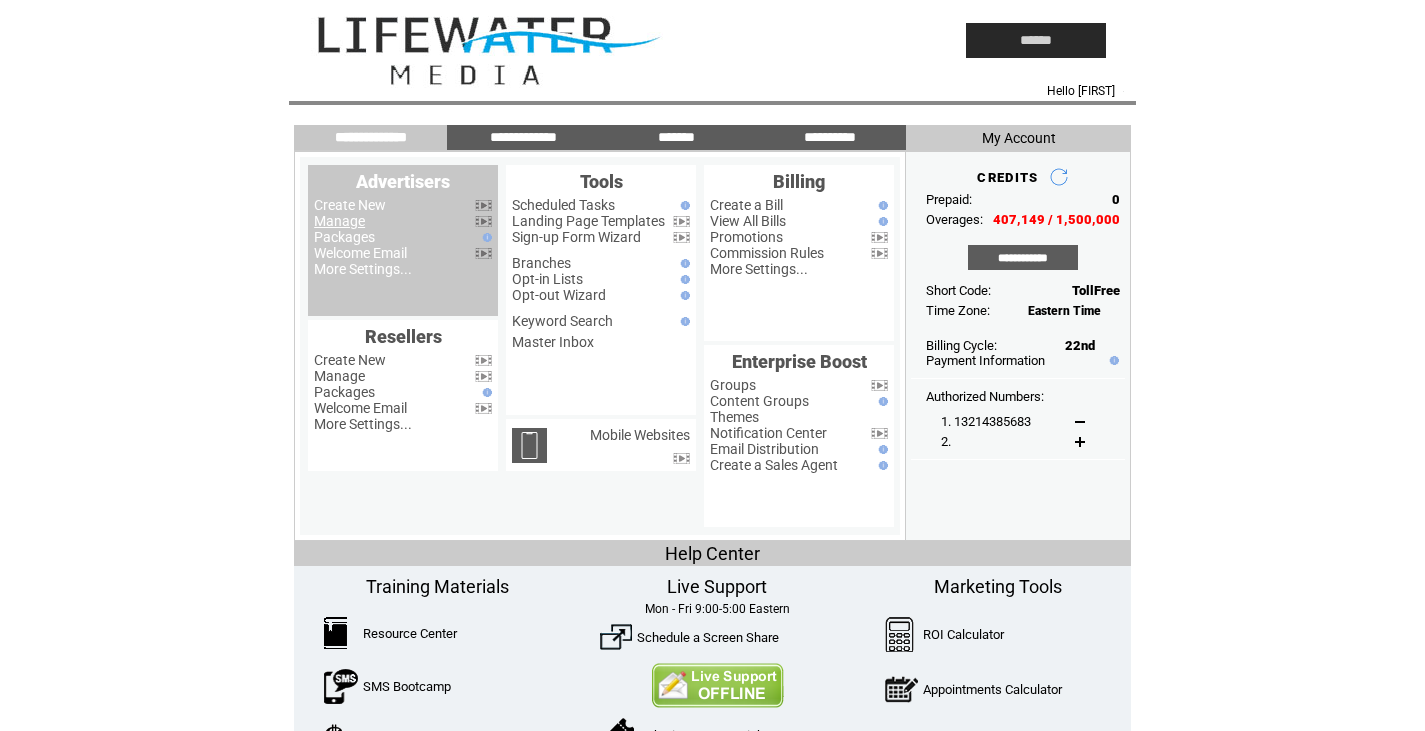 click on "Manage" at bounding box center (339, 221) 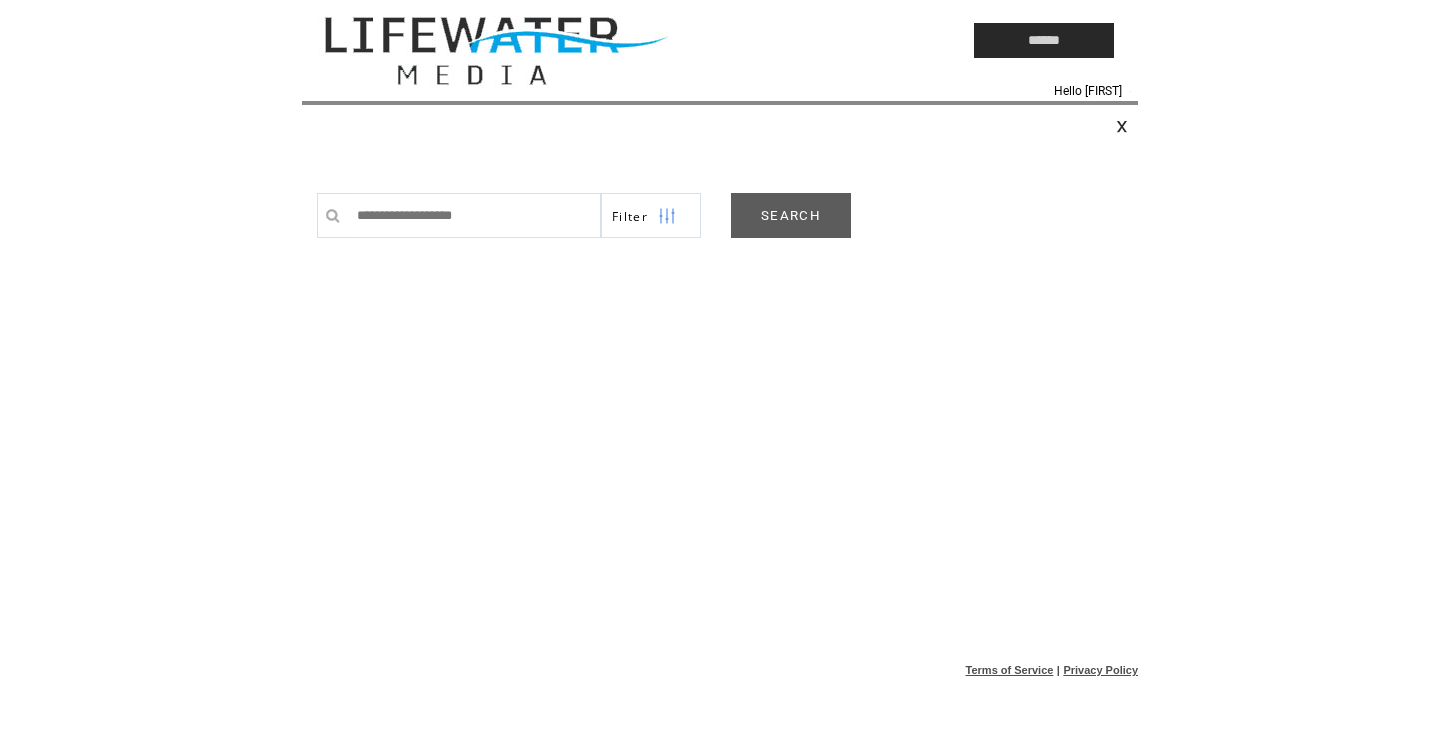 scroll, scrollTop: 0, scrollLeft: 0, axis: both 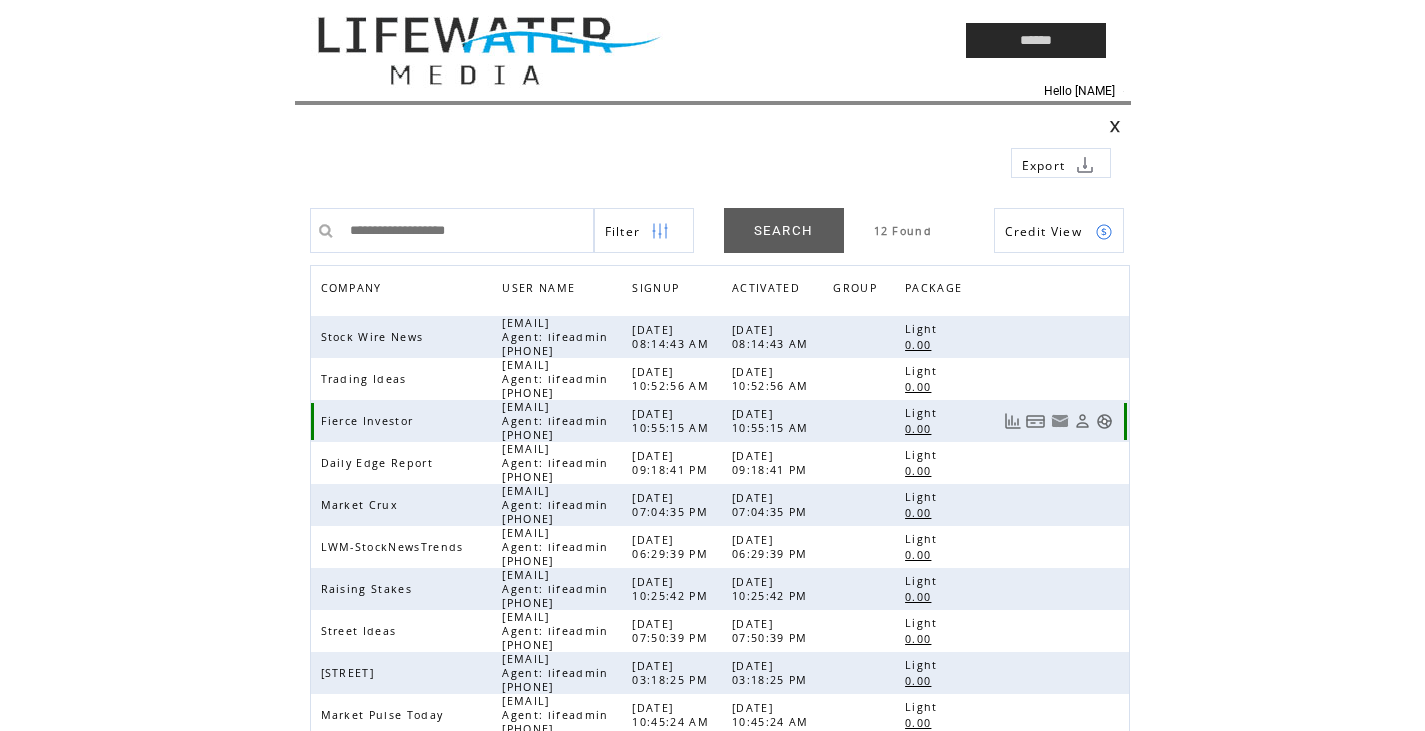click at bounding box center (1104, 421) 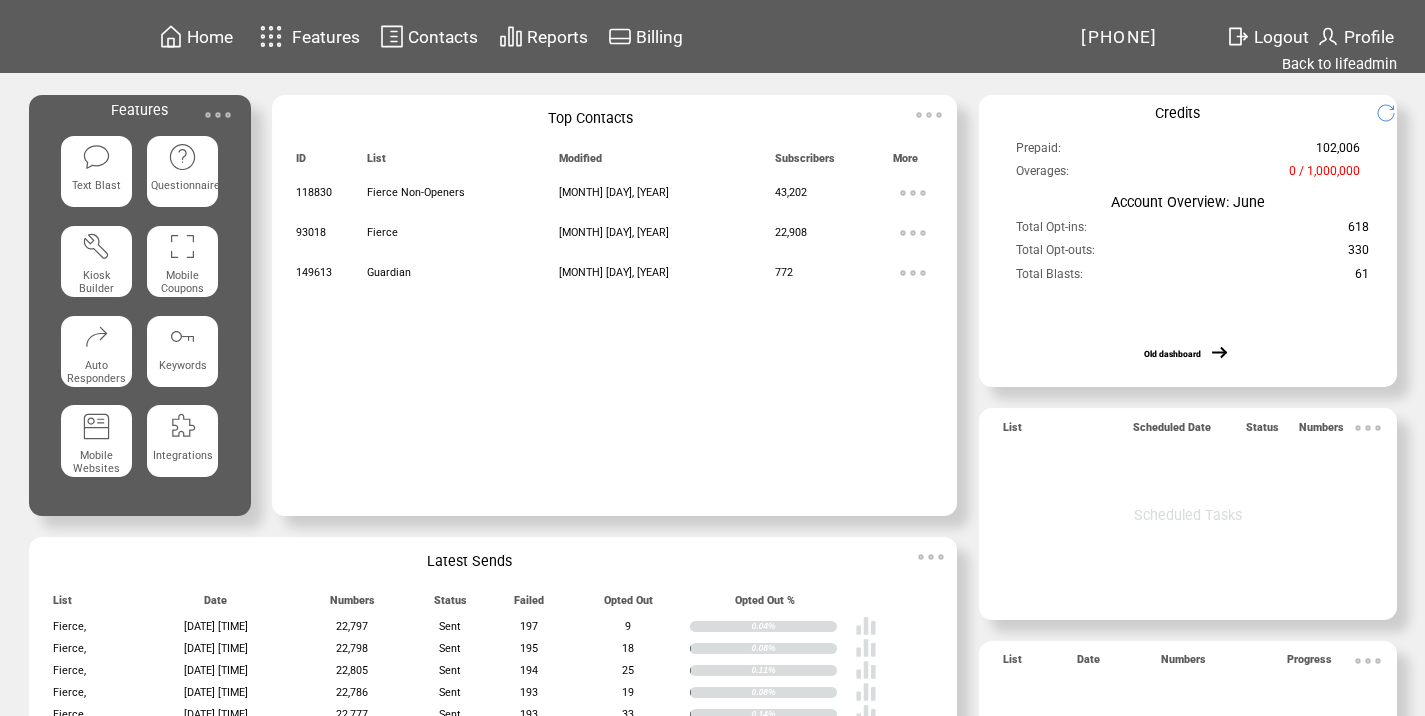 scroll, scrollTop: 0, scrollLeft: 0, axis: both 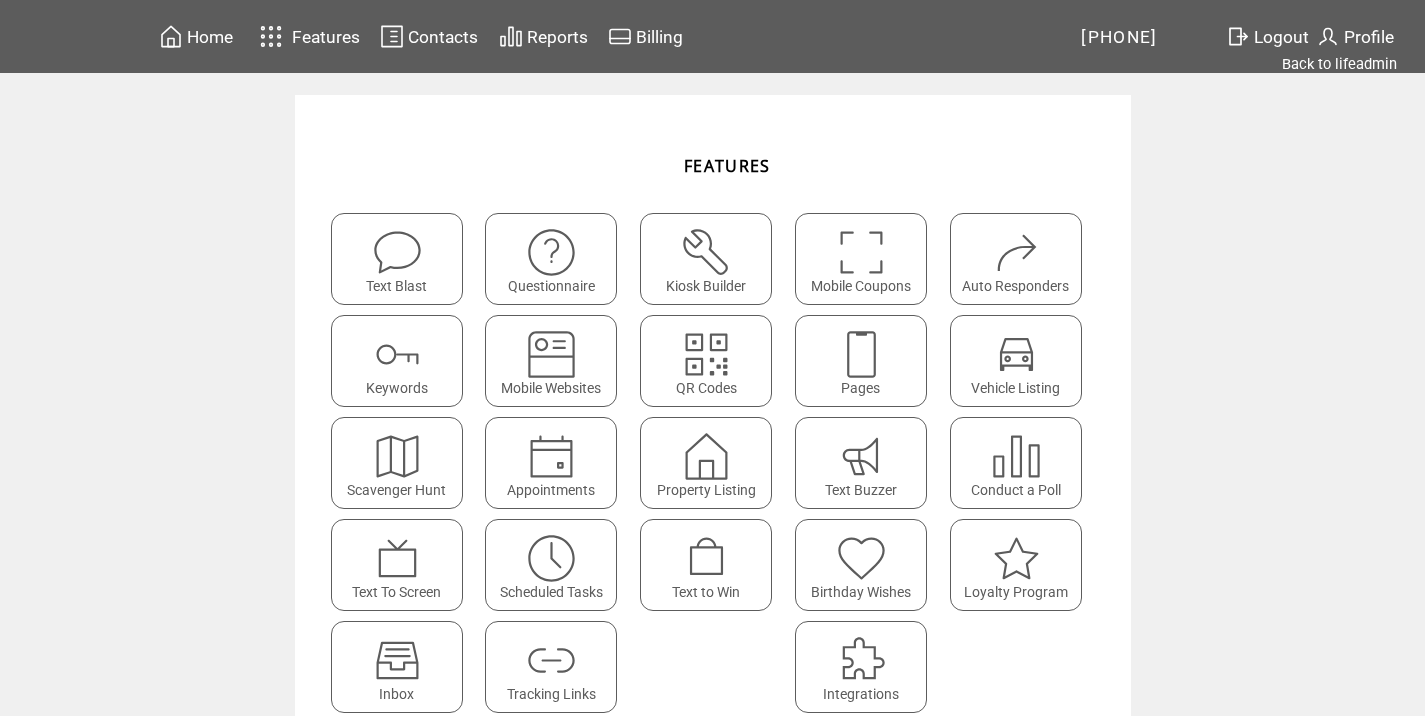 click on "Tracking Links" 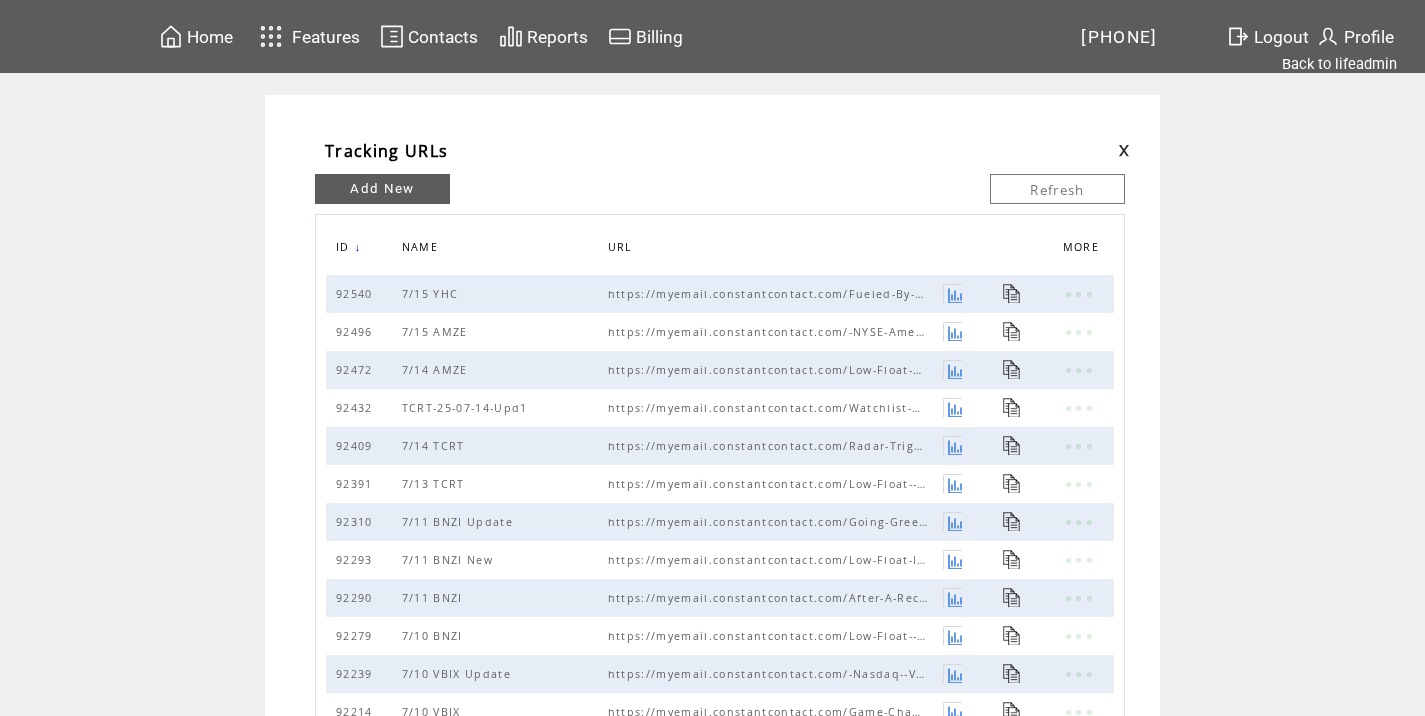 scroll, scrollTop: 0, scrollLeft: 0, axis: both 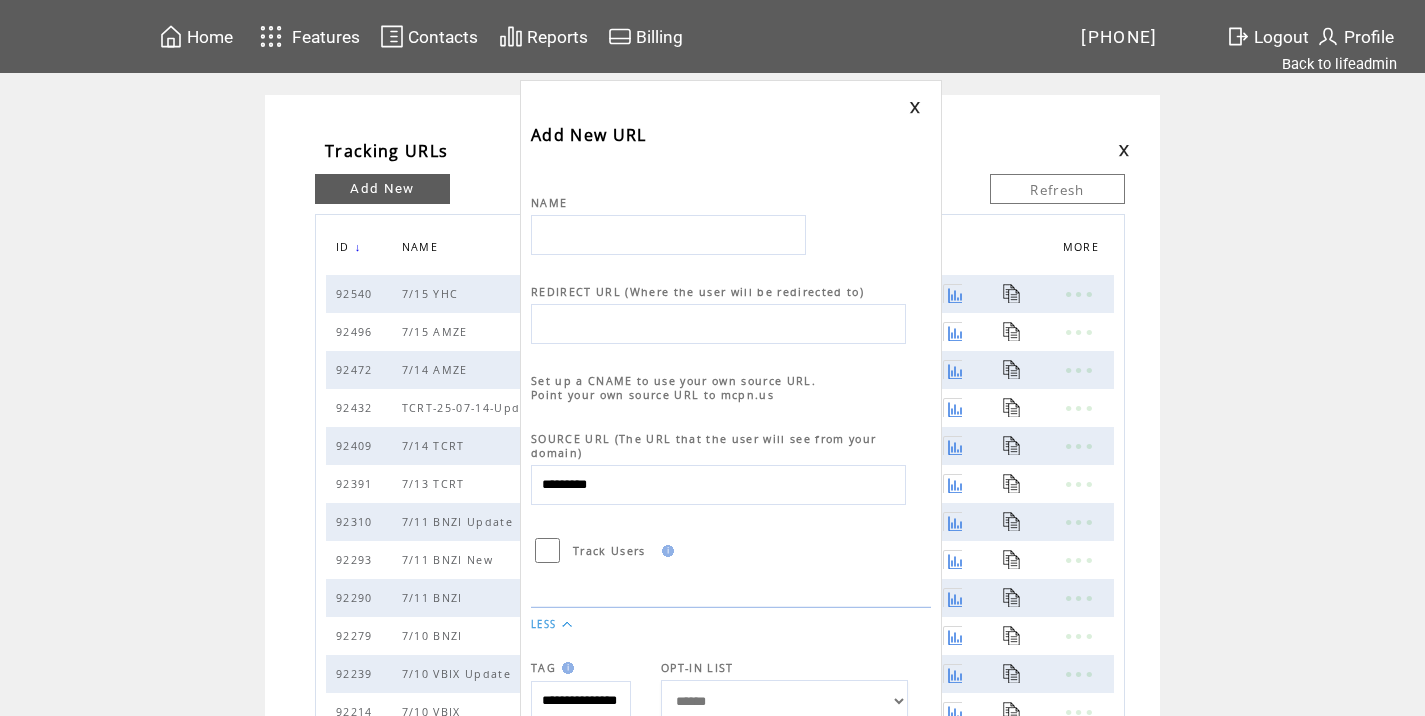 drag, startPoint x: 0, startPoint y: 0, endPoint x: 587, endPoint y: 247, distance: 636.85004 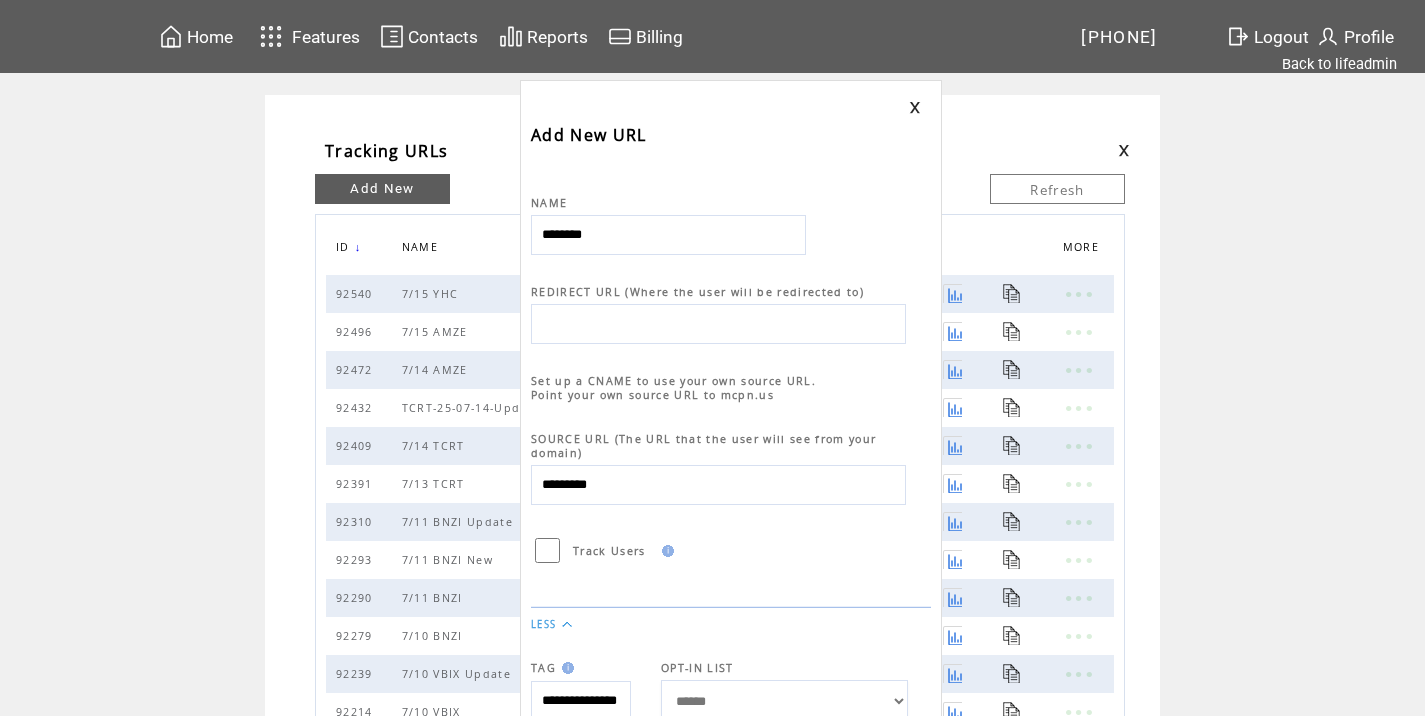 type on "********" 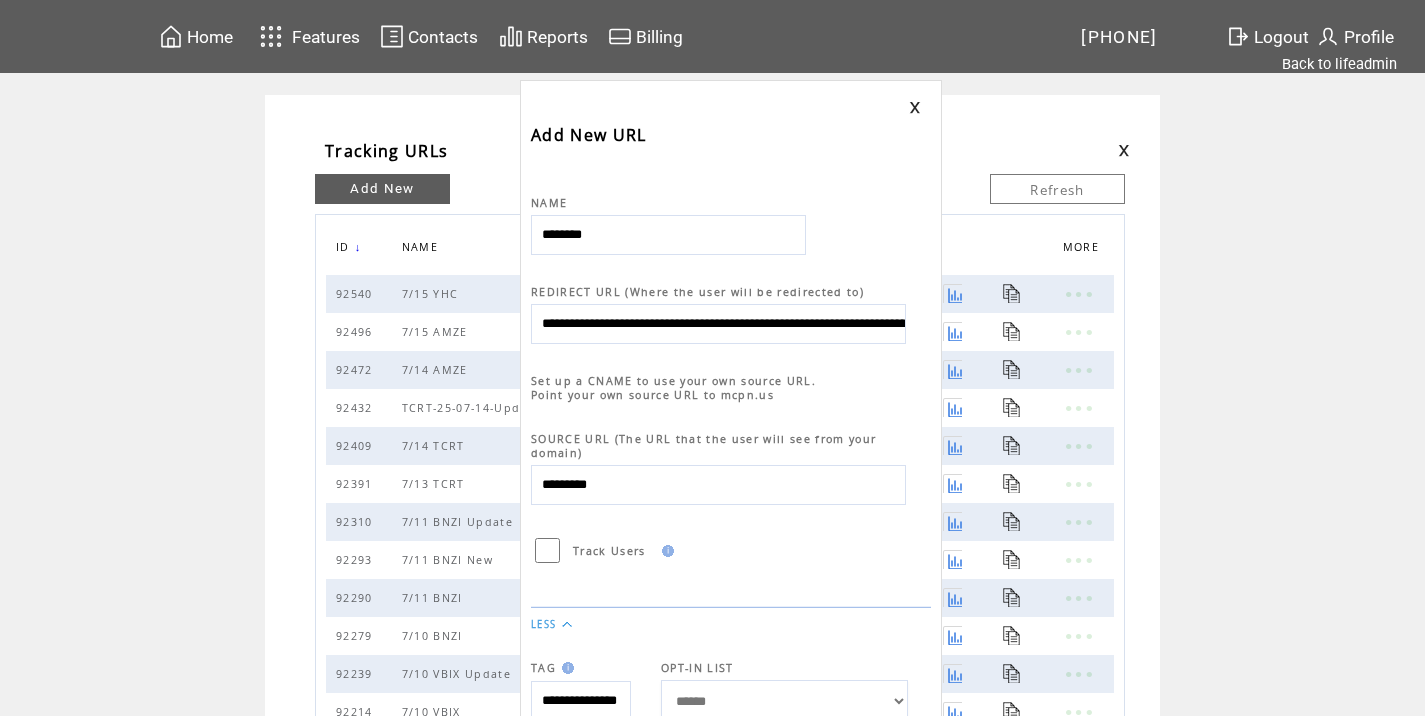 scroll, scrollTop: 0, scrollLeft: 918, axis: horizontal 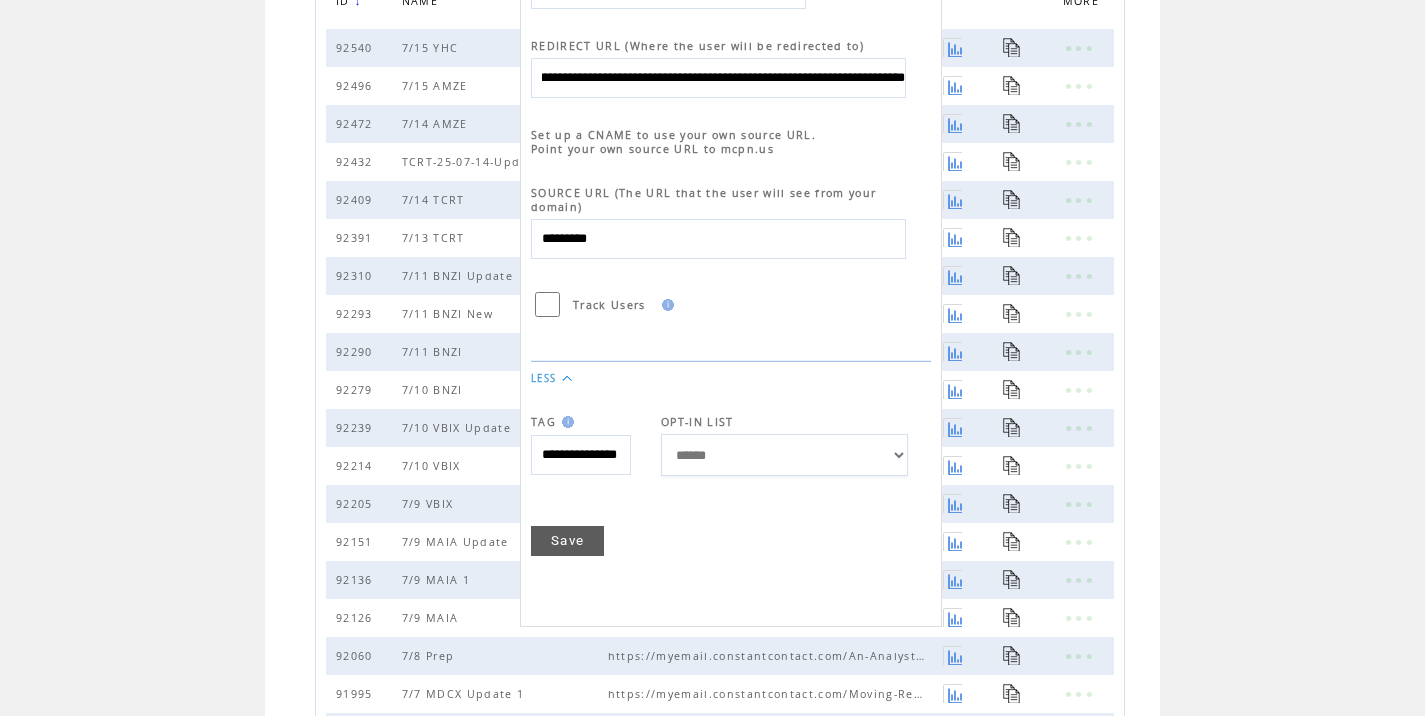 type on "**********" 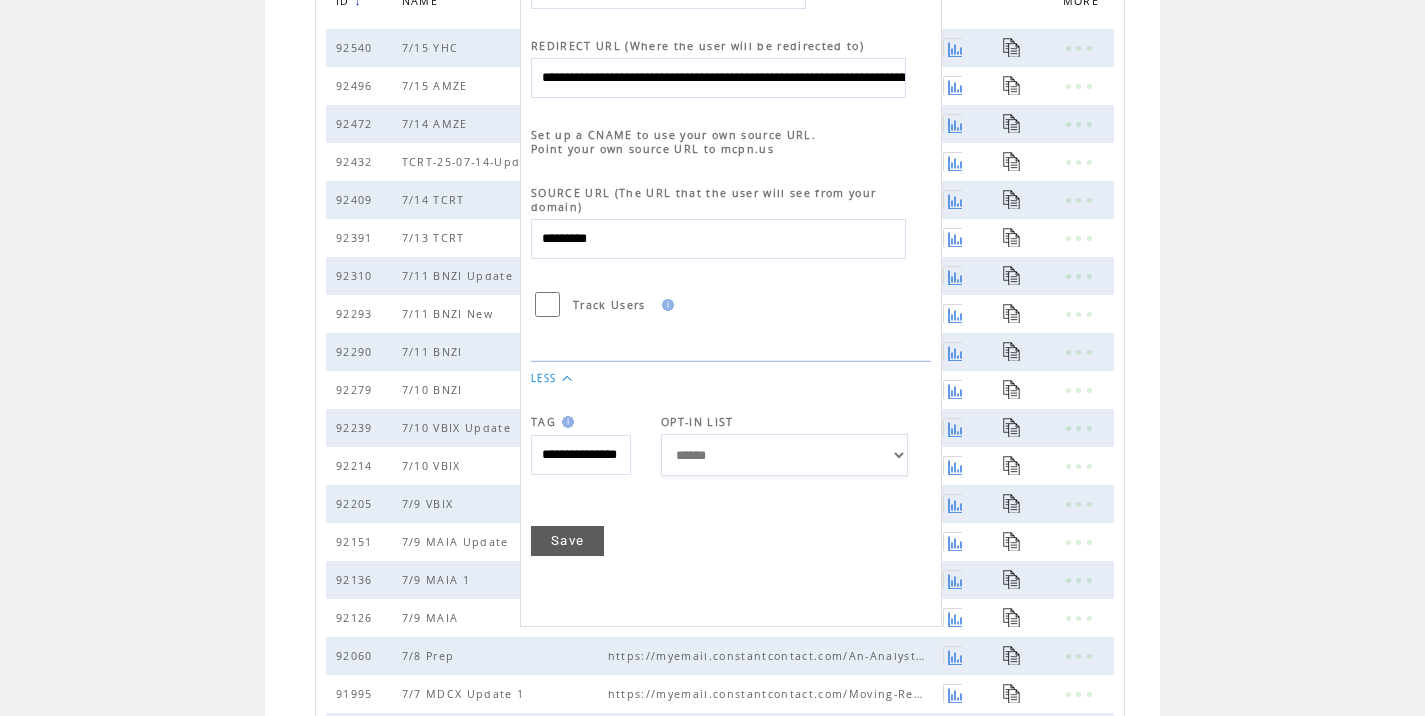 scroll, scrollTop: 0, scrollLeft: 0, axis: both 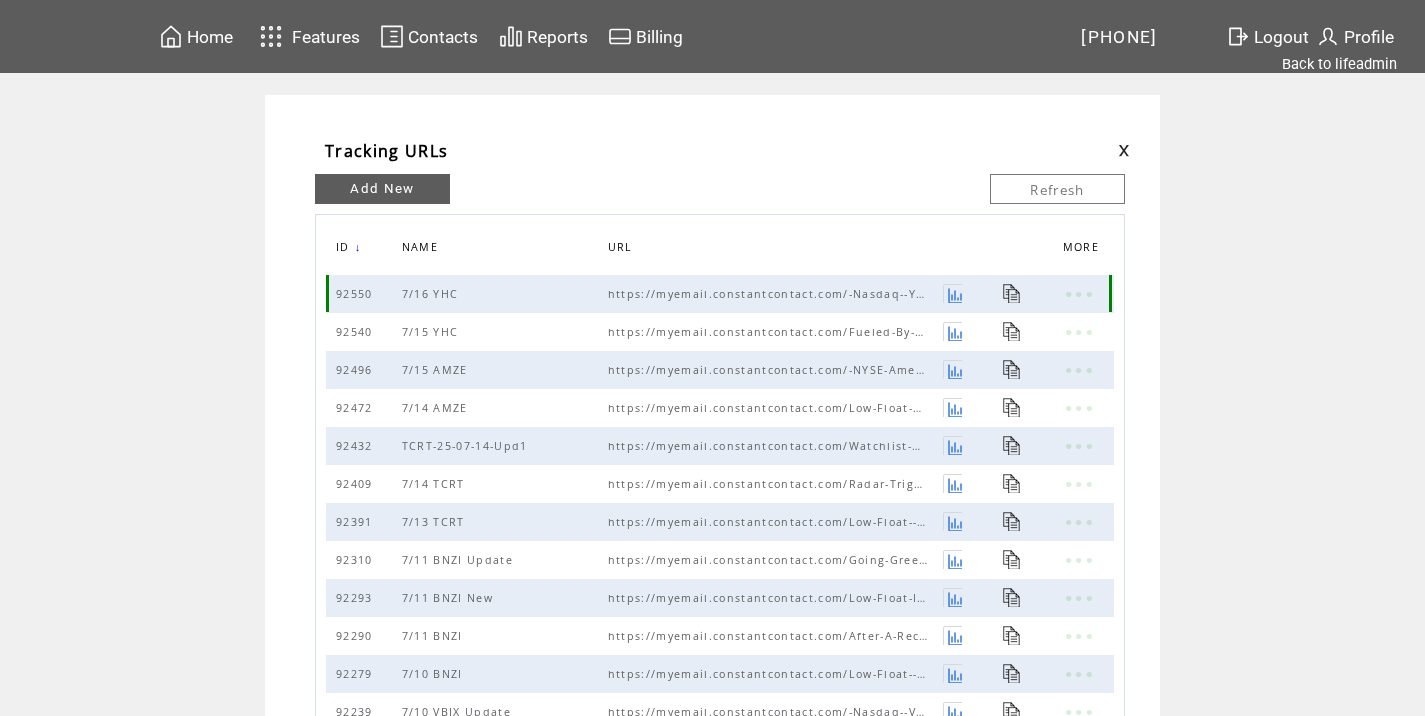 click at bounding box center (1012, 293) 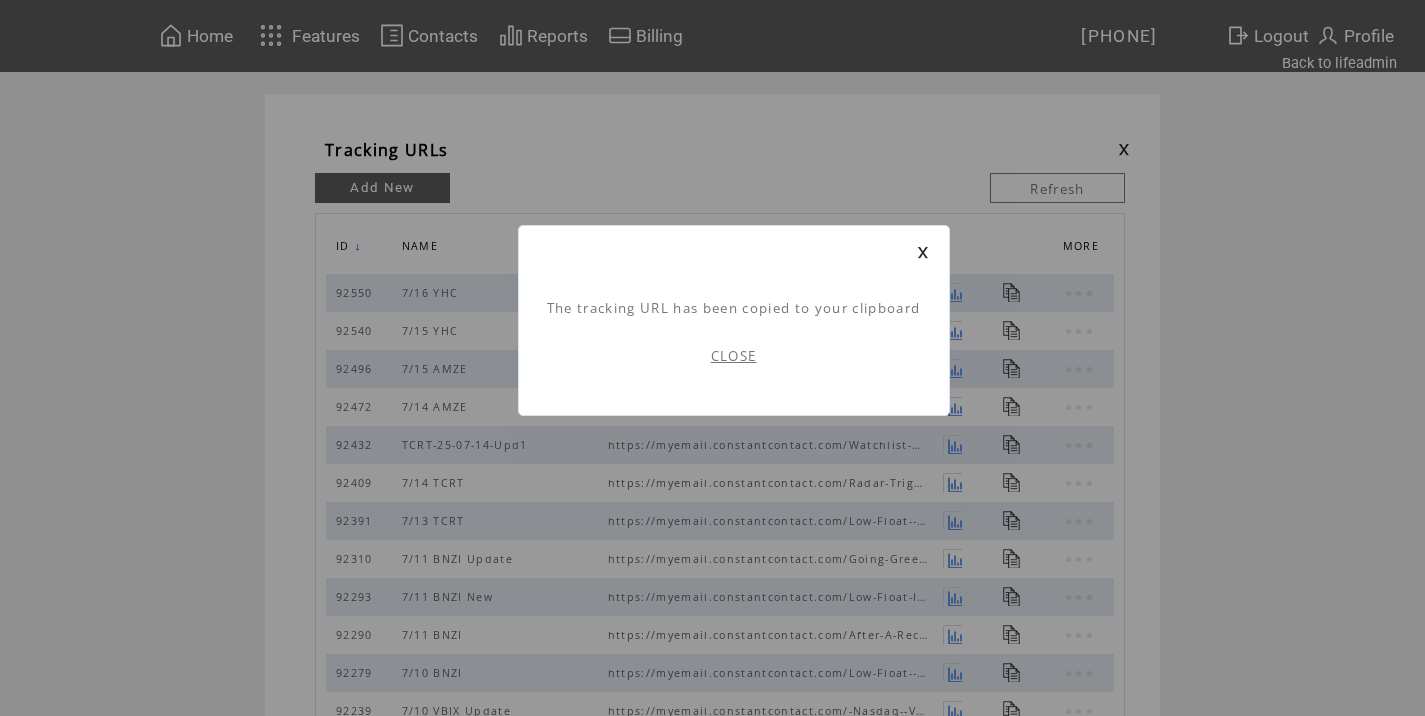 click on "CLOSE" at bounding box center [734, 356] 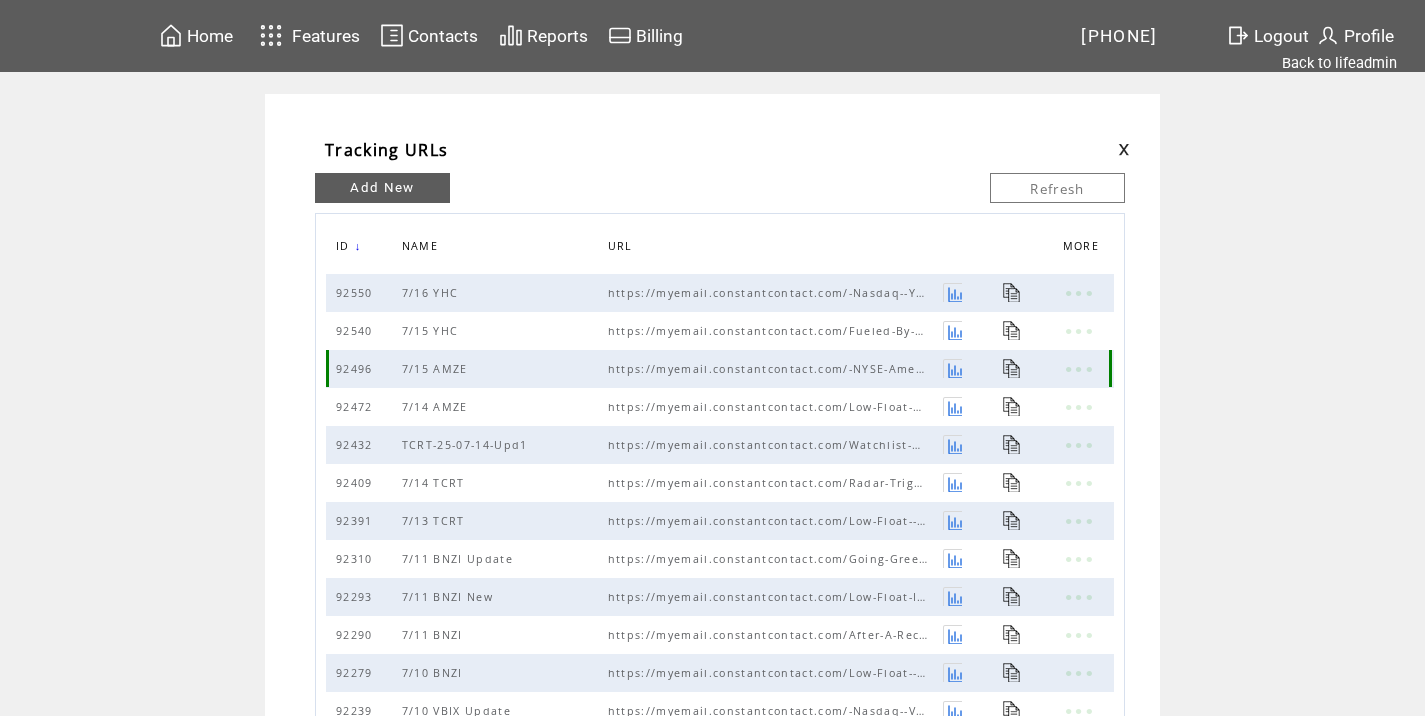 scroll, scrollTop: 0, scrollLeft: 0, axis: both 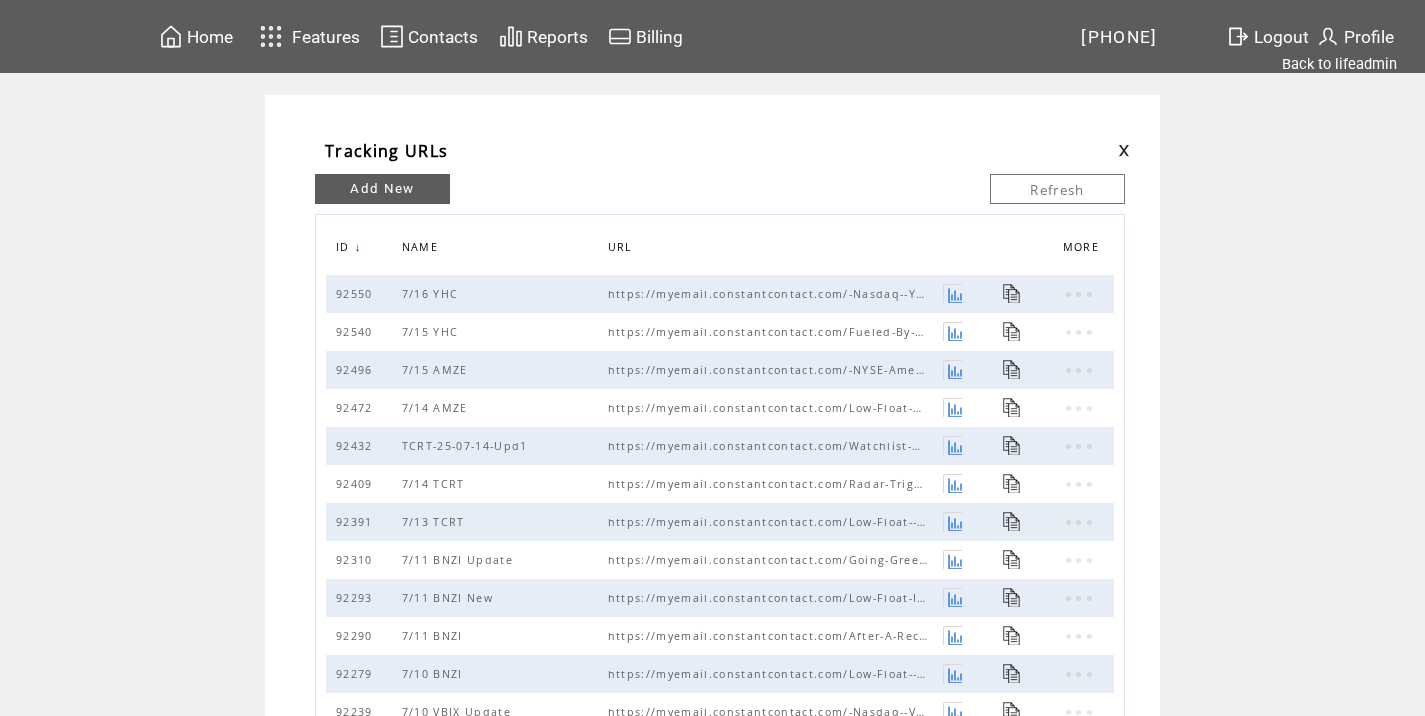click at bounding box center [1124, 150] 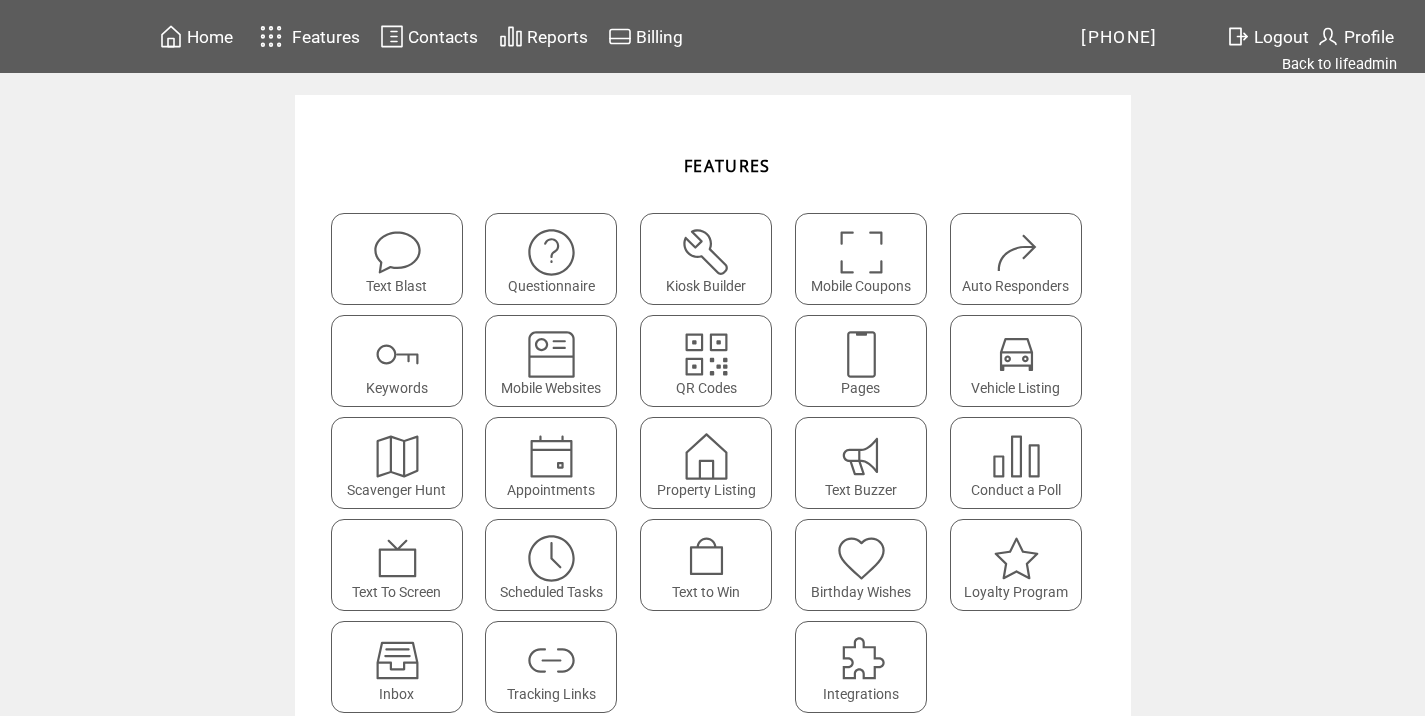 scroll, scrollTop: 0, scrollLeft: 0, axis: both 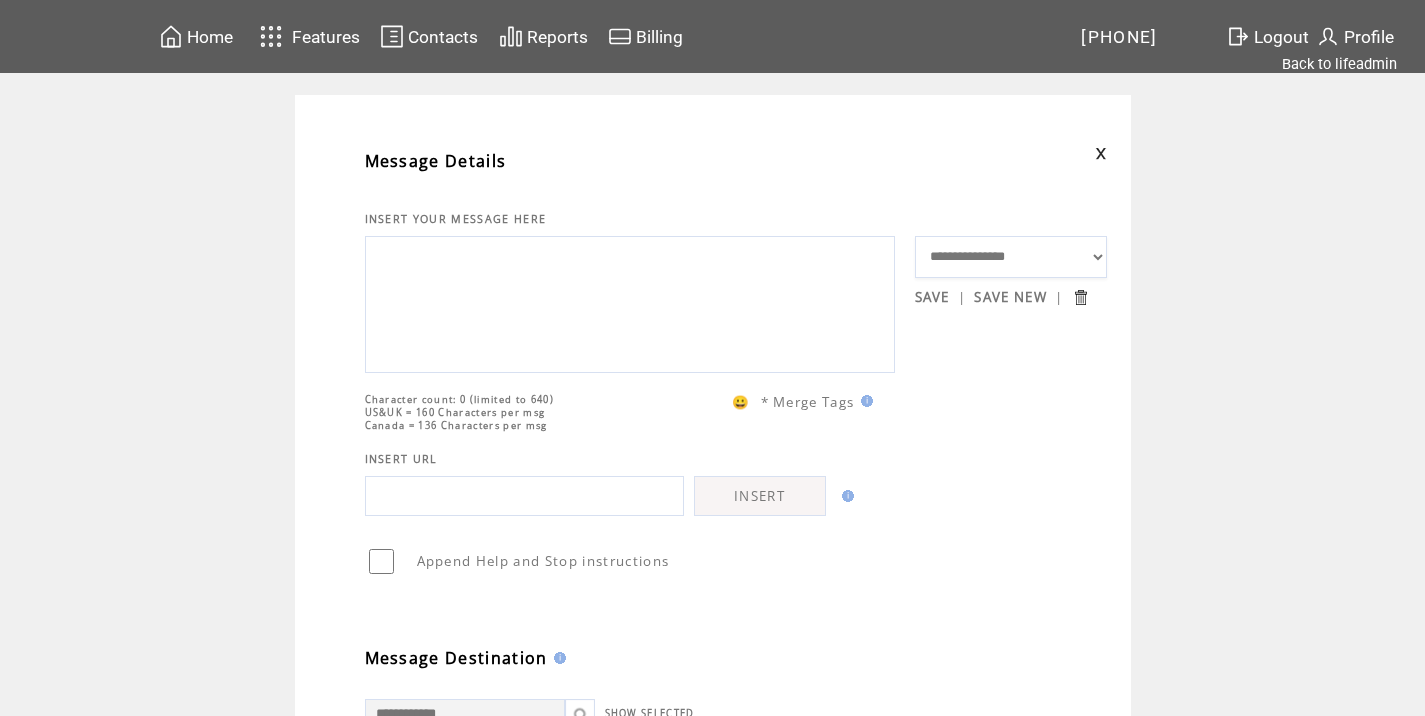 click at bounding box center (630, 302) 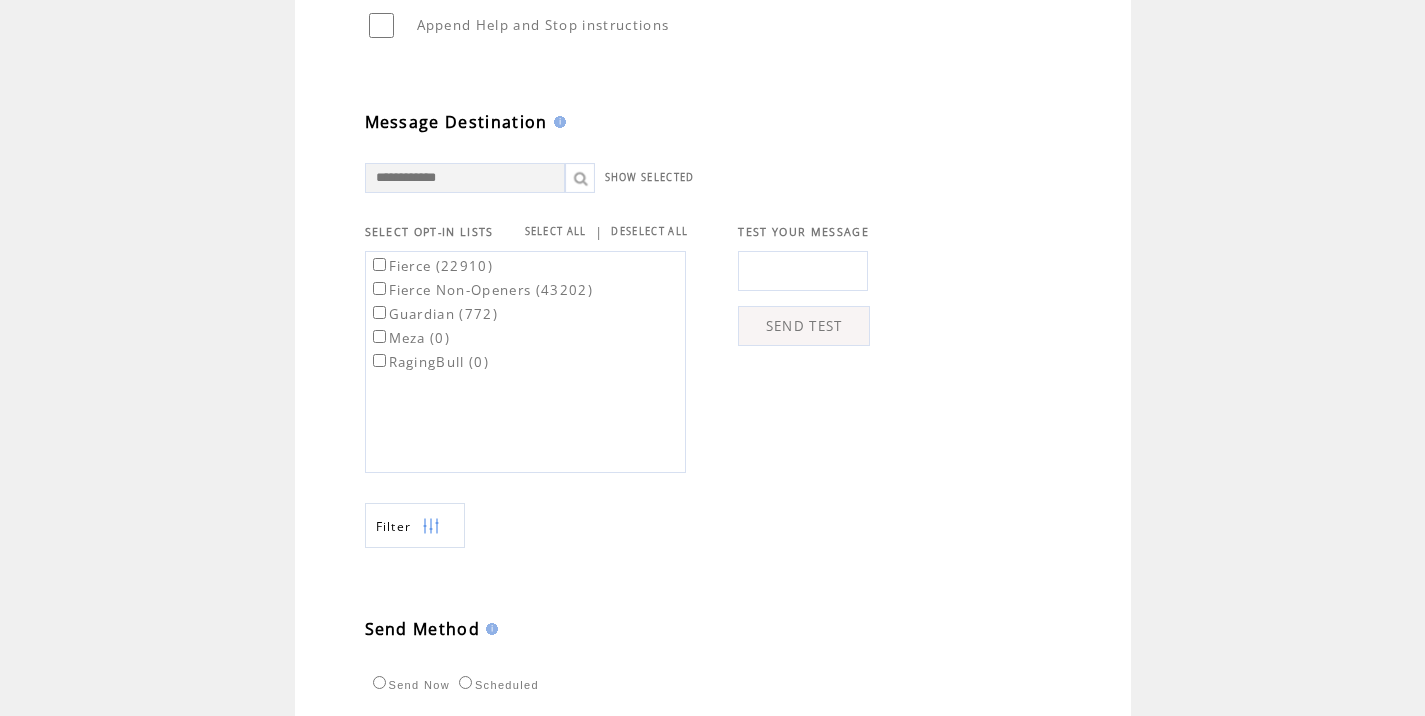 scroll, scrollTop: 598, scrollLeft: 0, axis: vertical 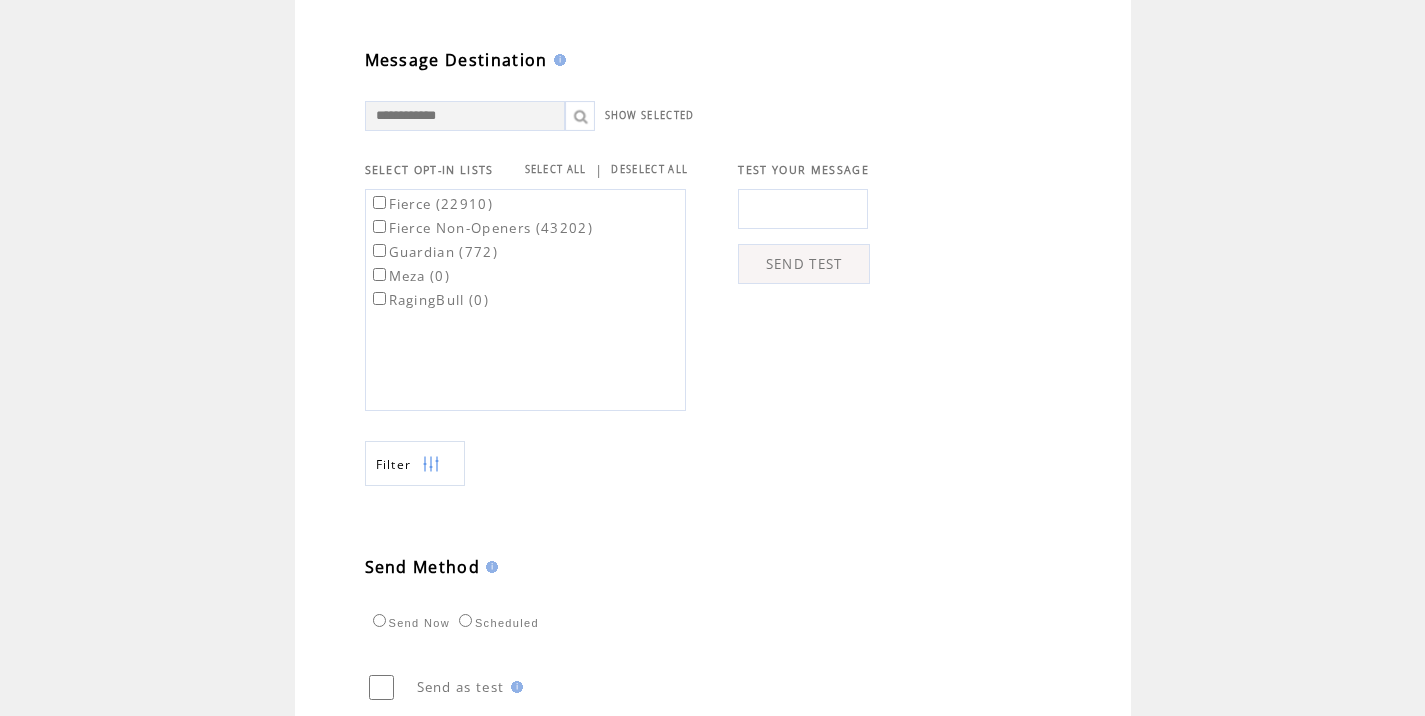 type on "**********" 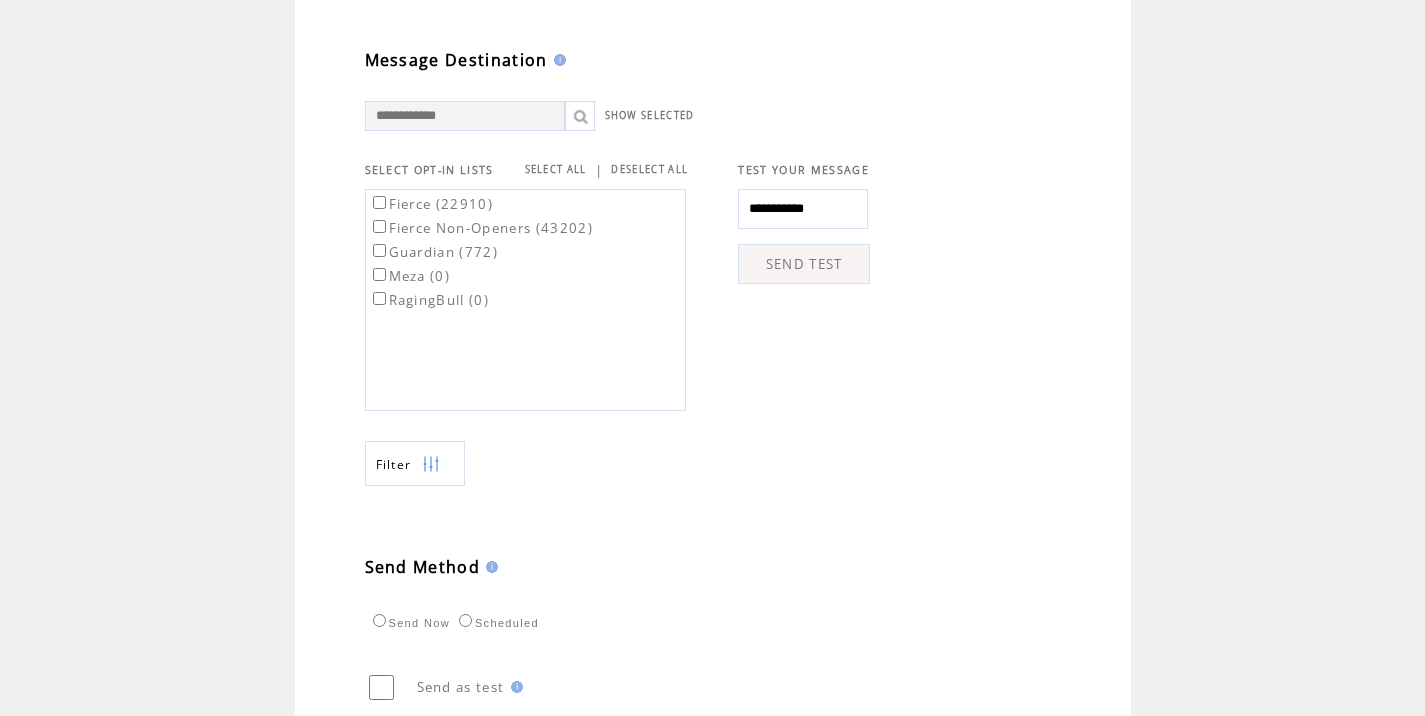 click on "SEND TEST" at bounding box center (804, 264) 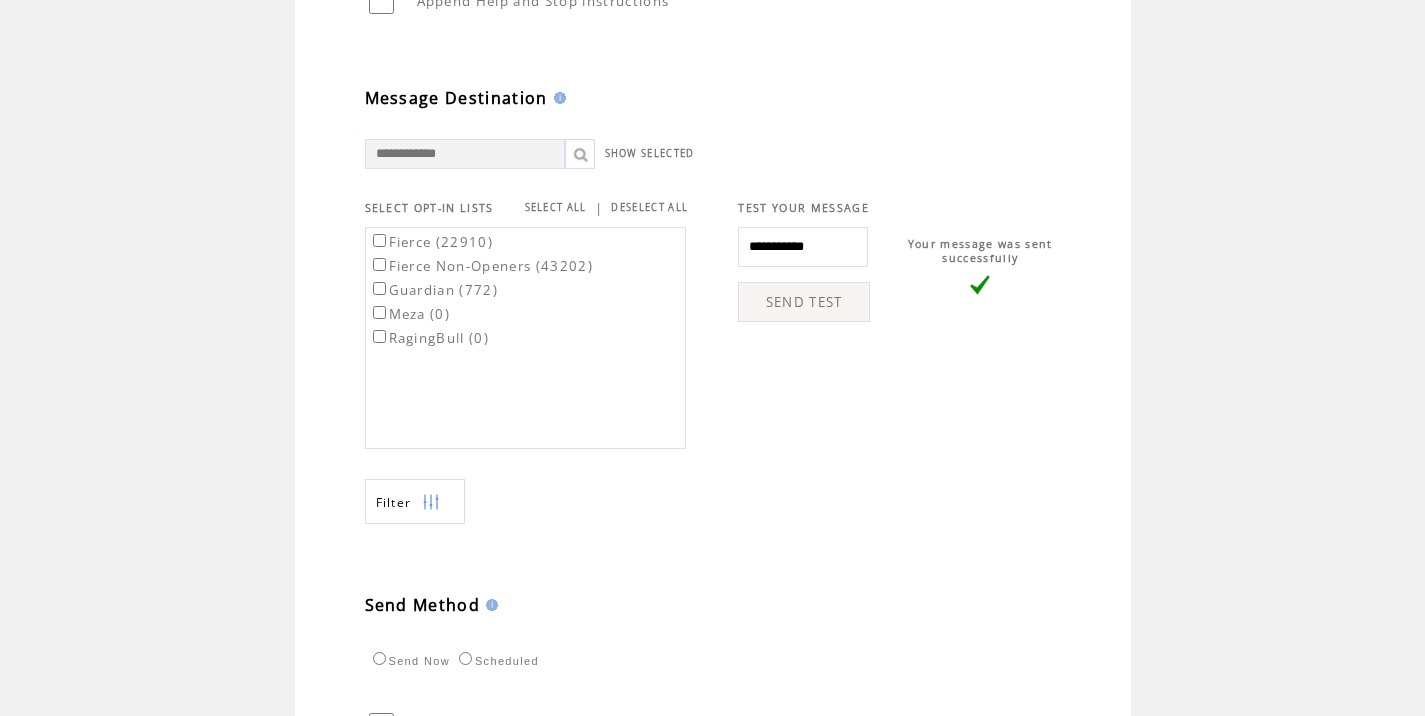 scroll, scrollTop: 638, scrollLeft: 0, axis: vertical 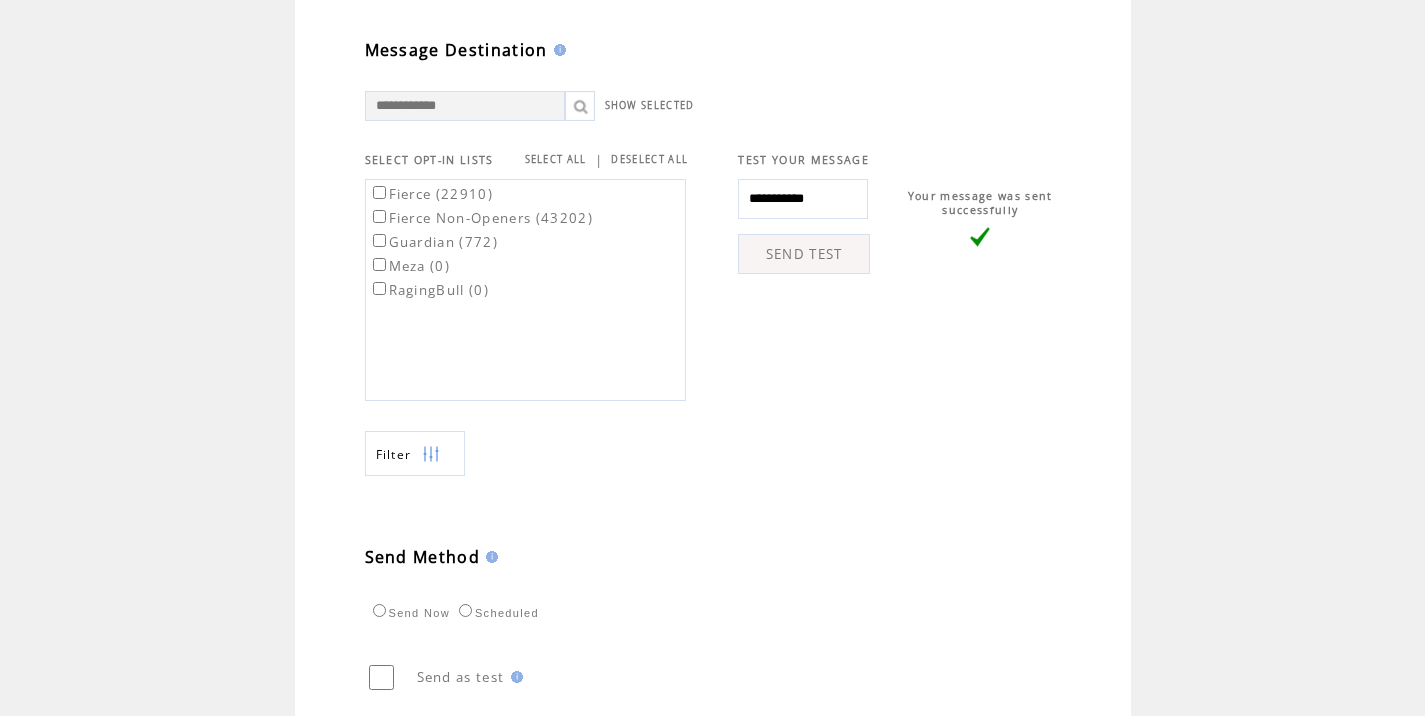 click on "Fierce (22910)" at bounding box center (431, 194) 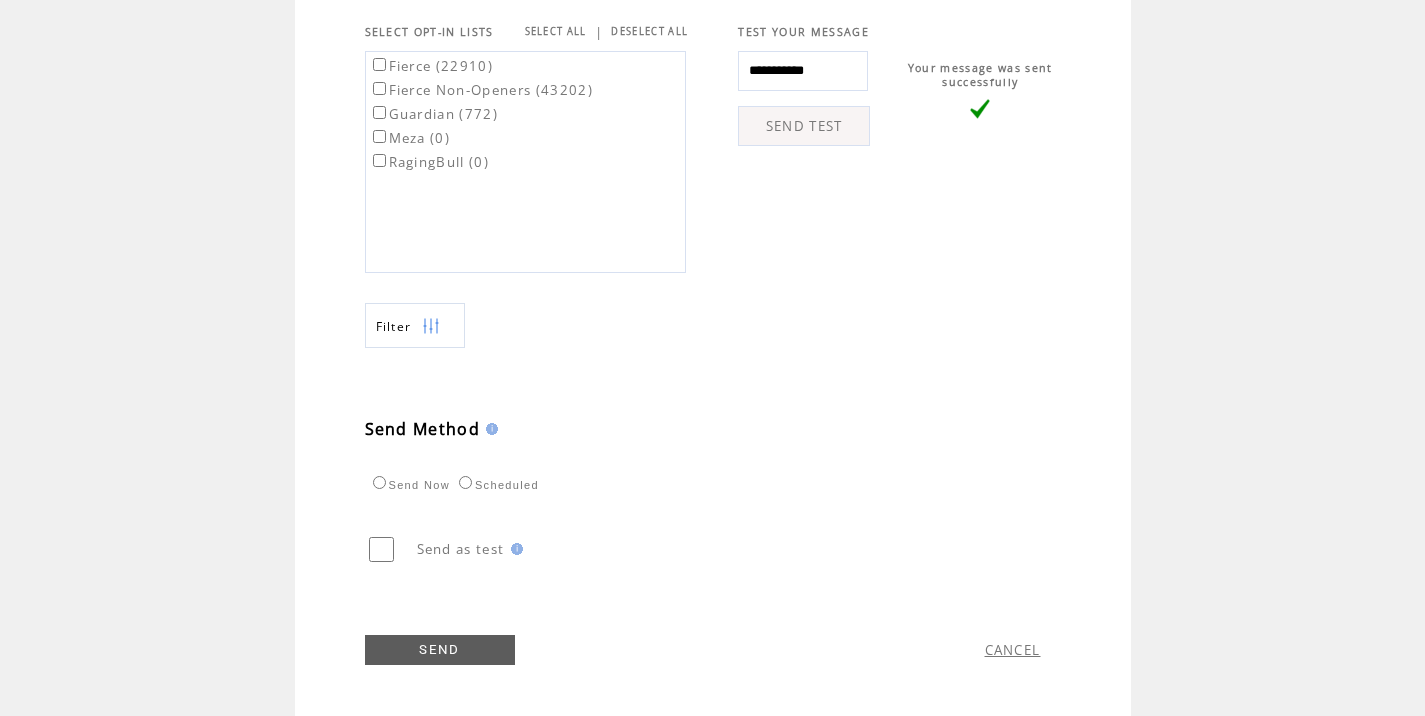 scroll, scrollTop: 774, scrollLeft: 0, axis: vertical 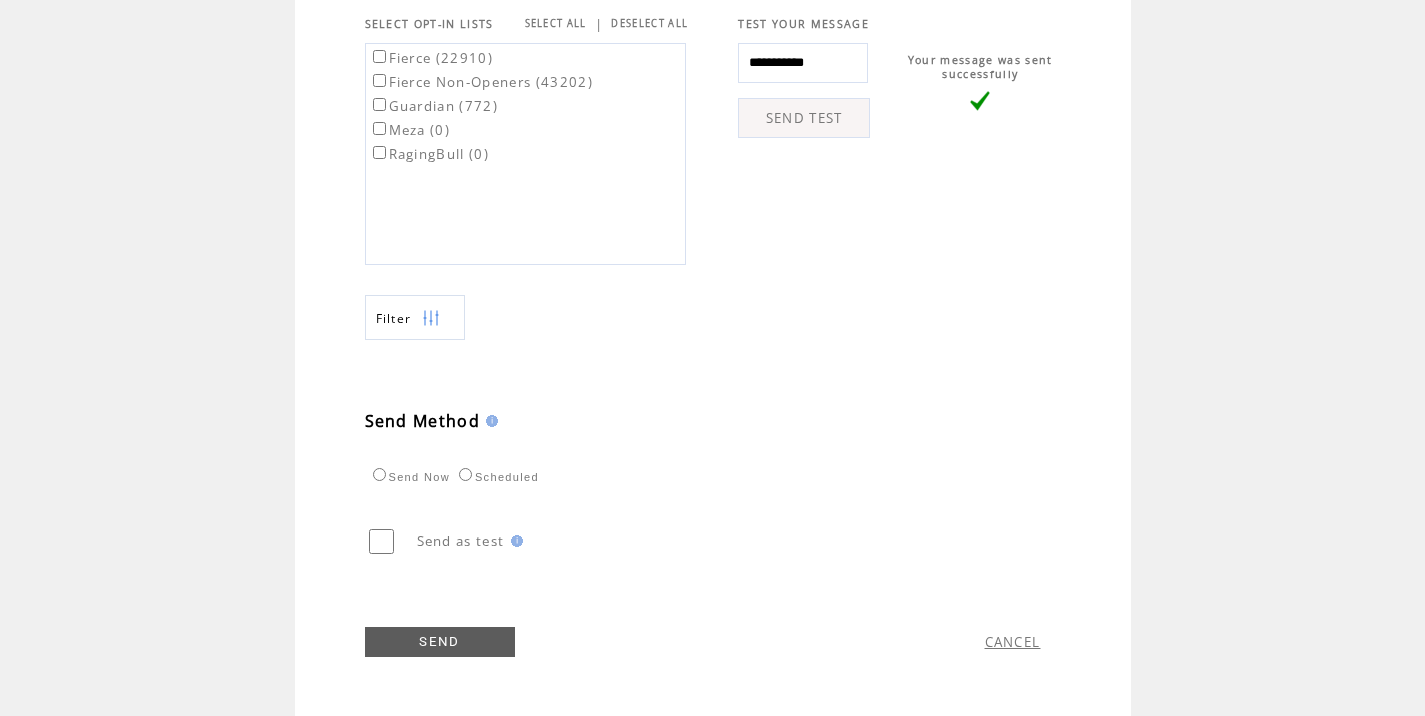 click on "Scheduled" at bounding box center (496, 474) 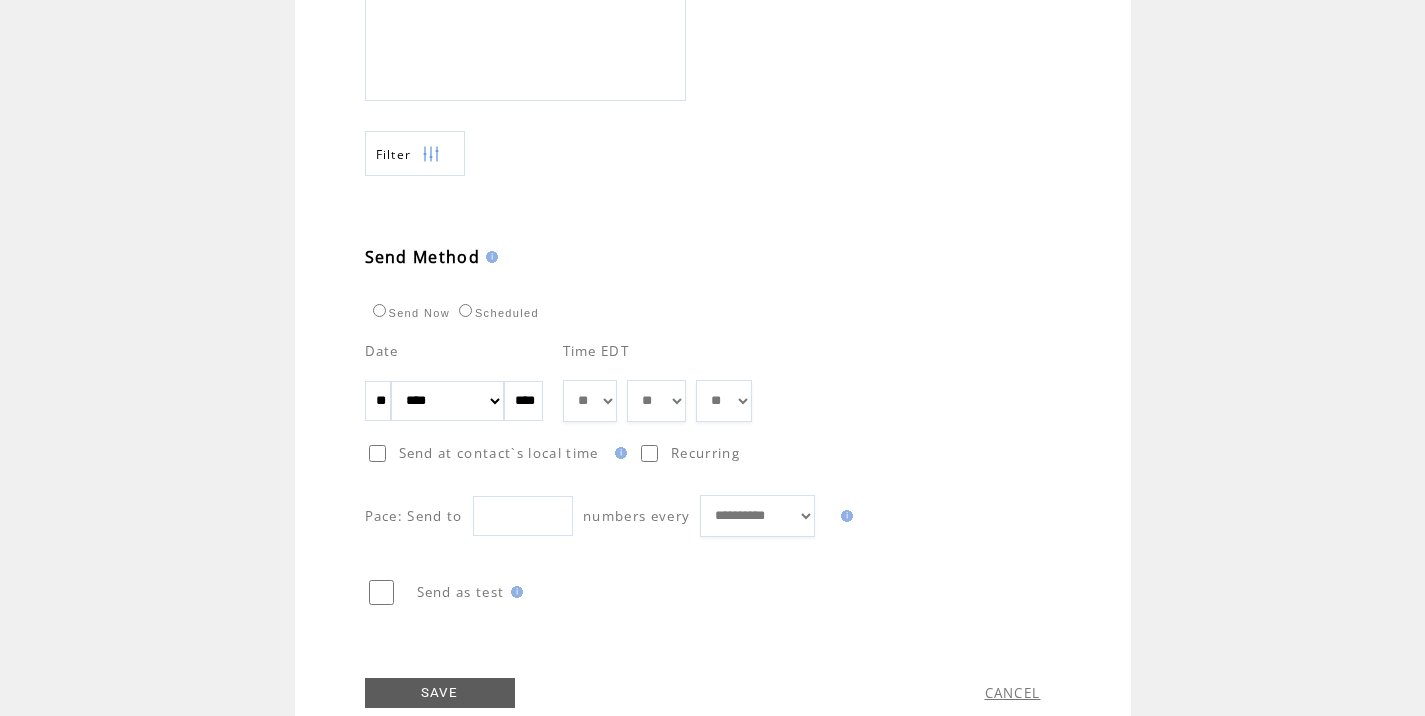scroll, scrollTop: 945, scrollLeft: 0, axis: vertical 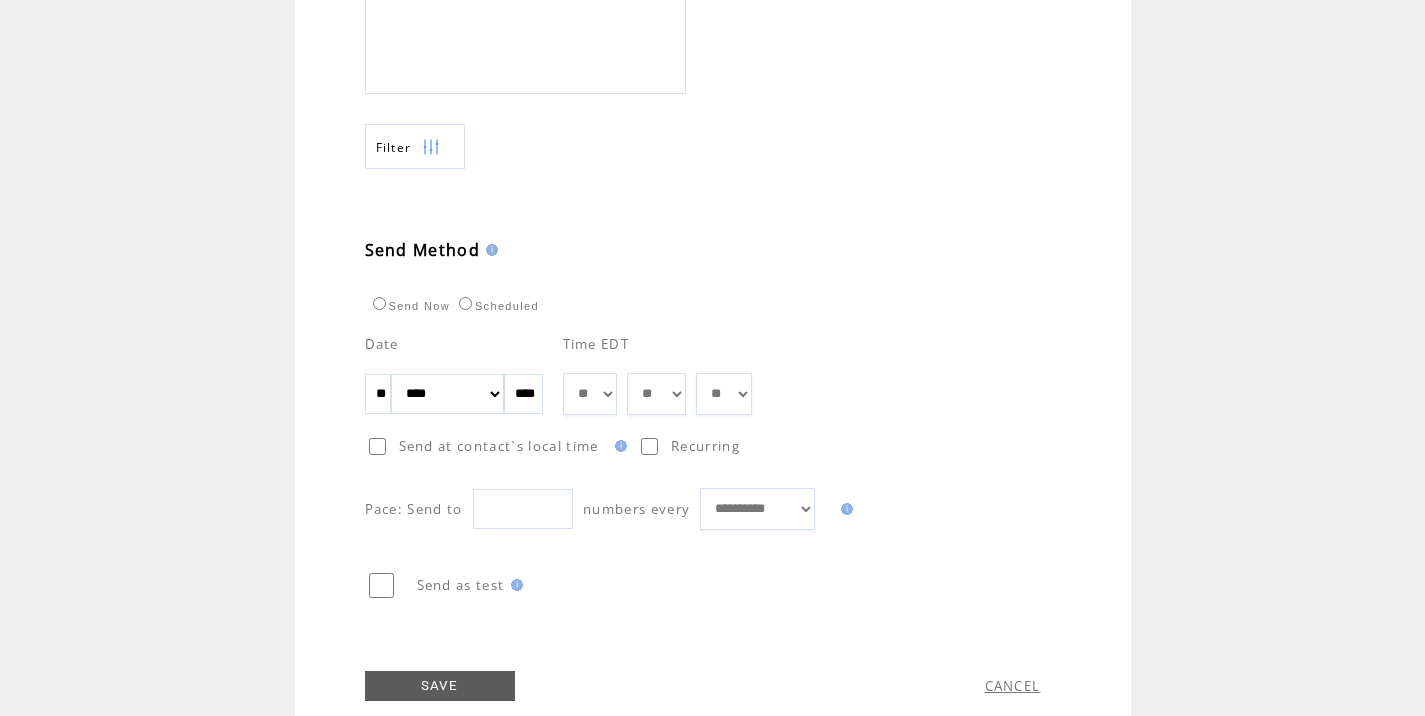 click on "** 	 ** 	 ** 	 ** 	 ** 	 ** 	 ** 	 ** 	 ** 	 ** 	 ** 	 ** 	 **" at bounding box center [590, 394] 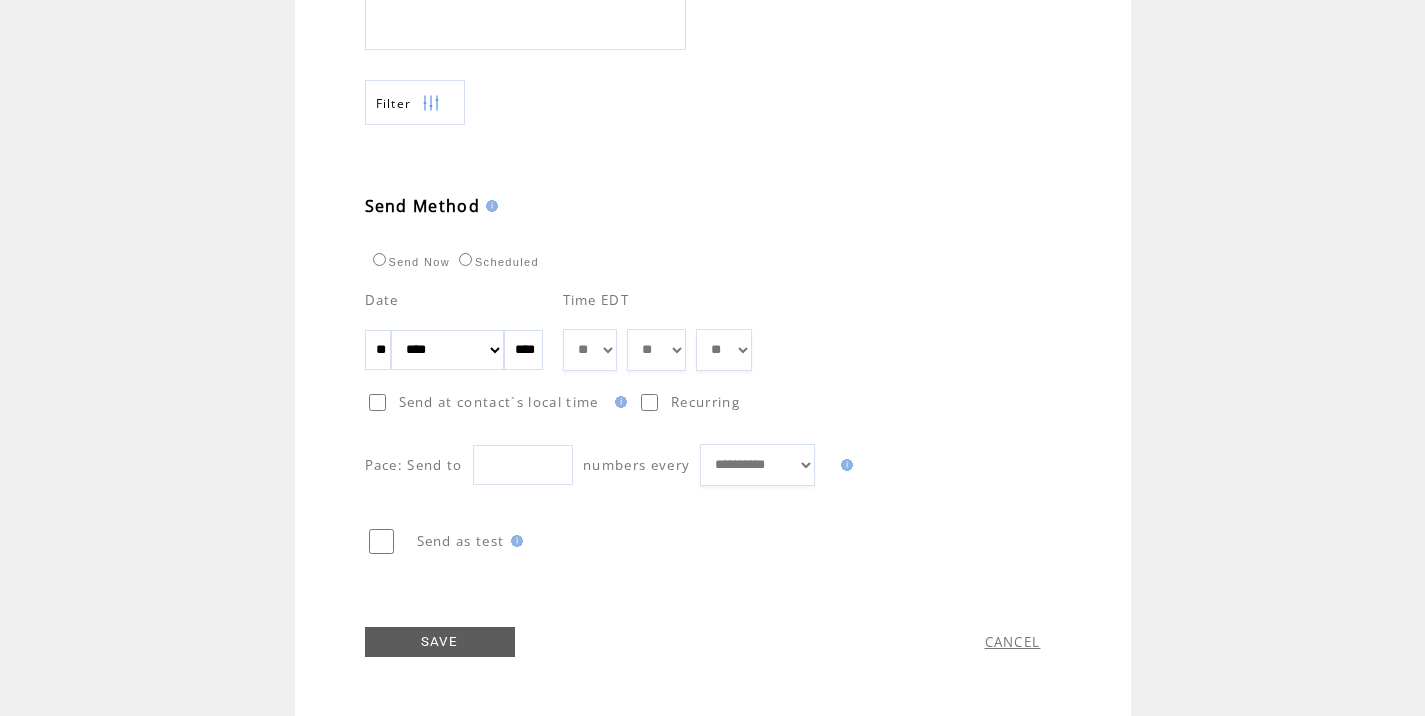 click on "SAVE" at bounding box center (440, 642) 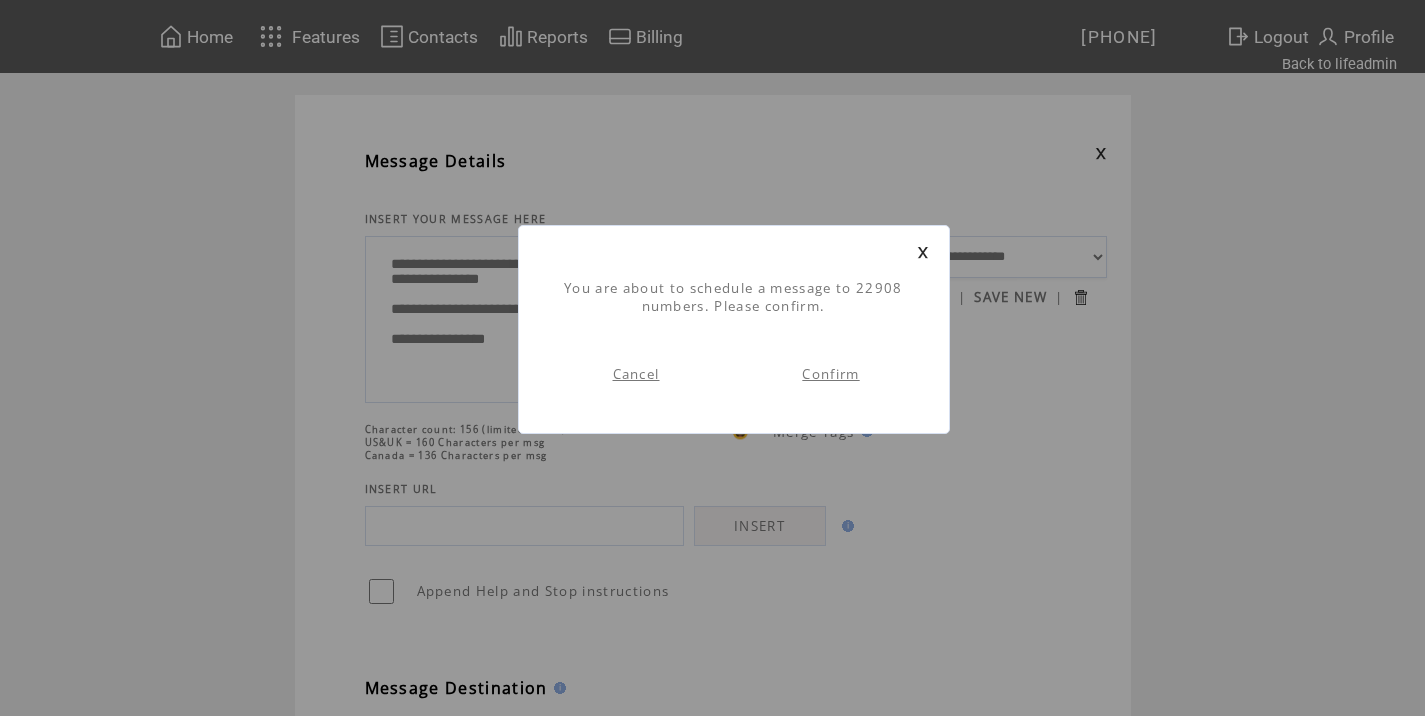 scroll, scrollTop: 1, scrollLeft: 0, axis: vertical 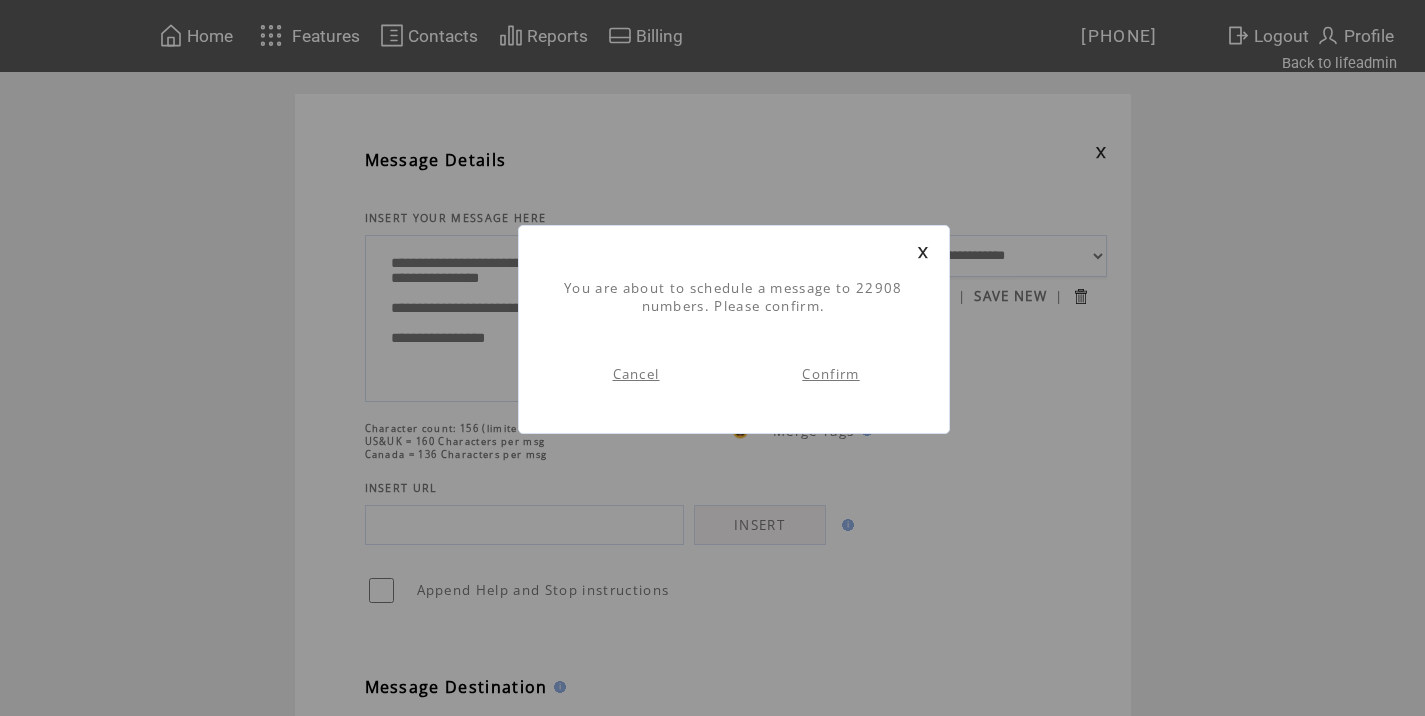 click on "Confirm" at bounding box center (830, 374) 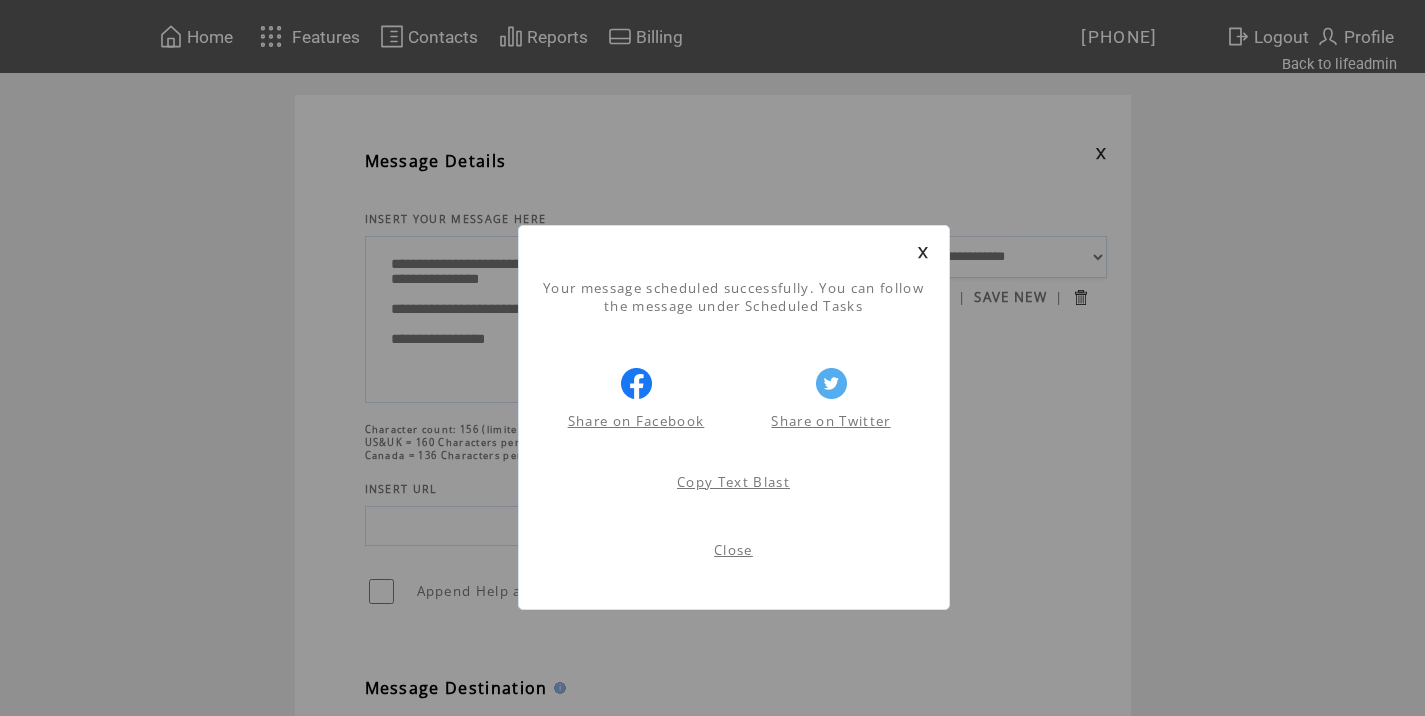 scroll, scrollTop: 1, scrollLeft: 0, axis: vertical 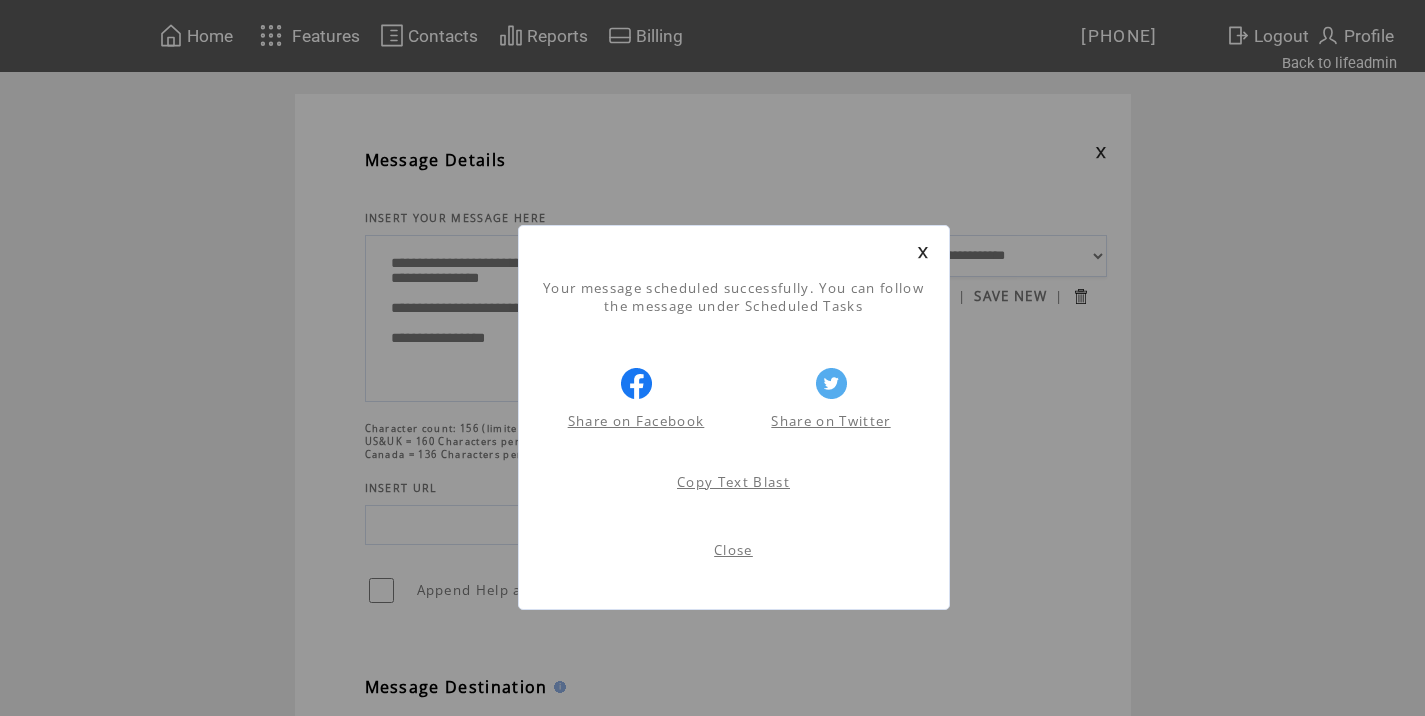 click on "Close" at bounding box center (733, 550) 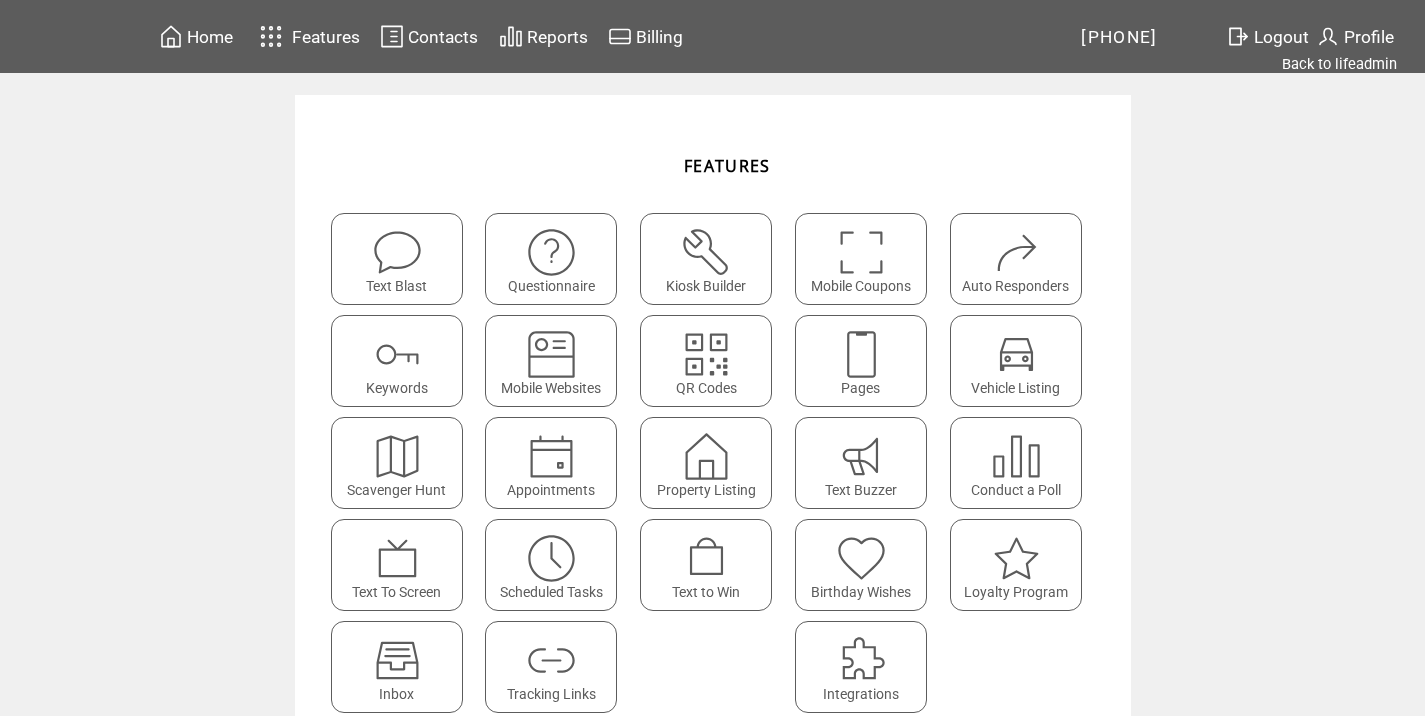 scroll, scrollTop: 0, scrollLeft: 0, axis: both 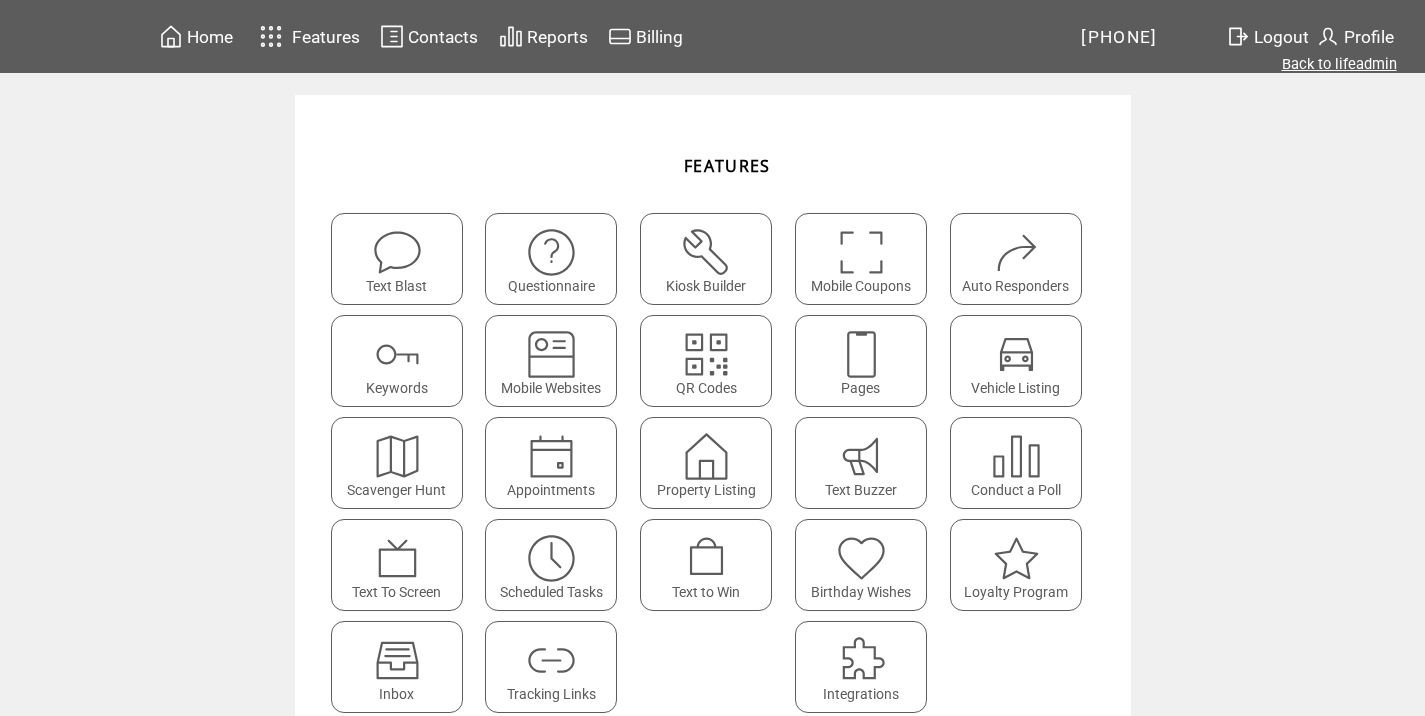 click on "Back to lifeadmin" at bounding box center (1339, 64) 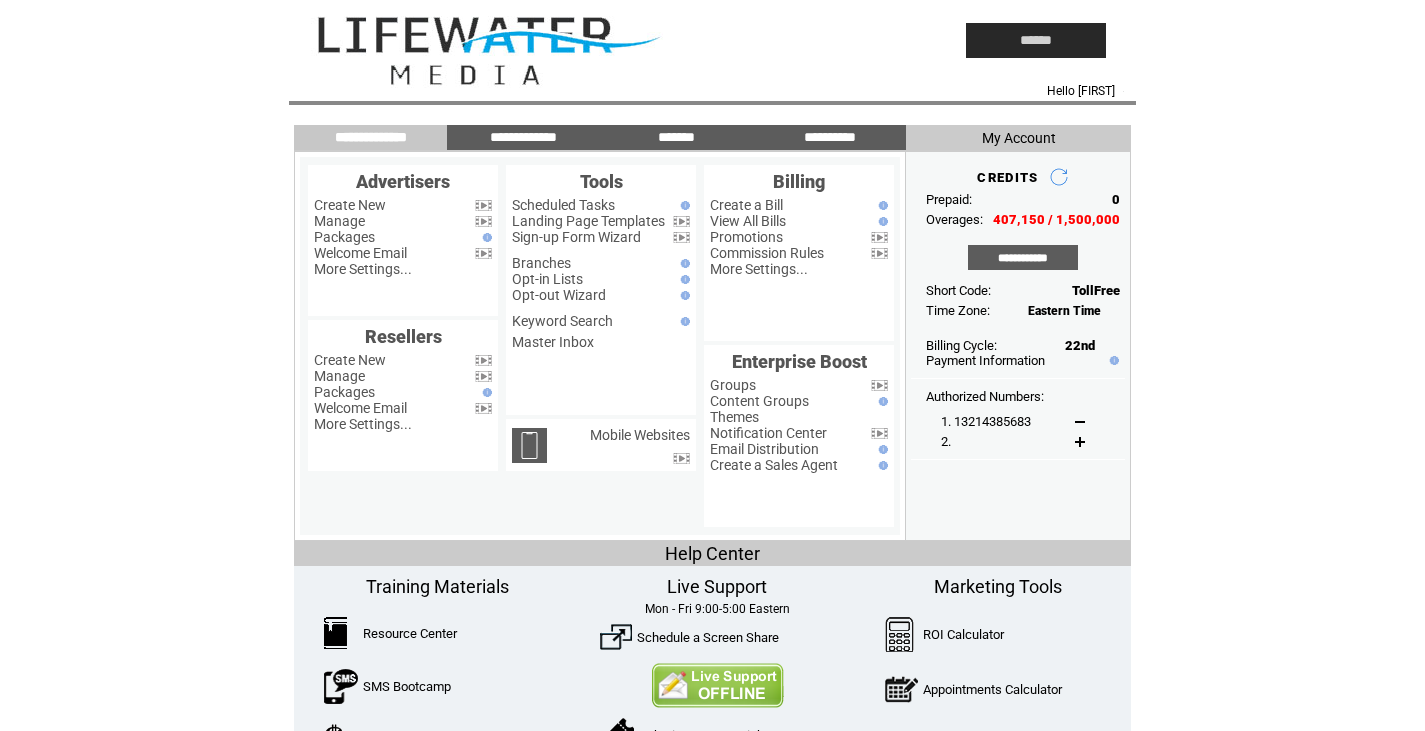 scroll, scrollTop: 0, scrollLeft: 0, axis: both 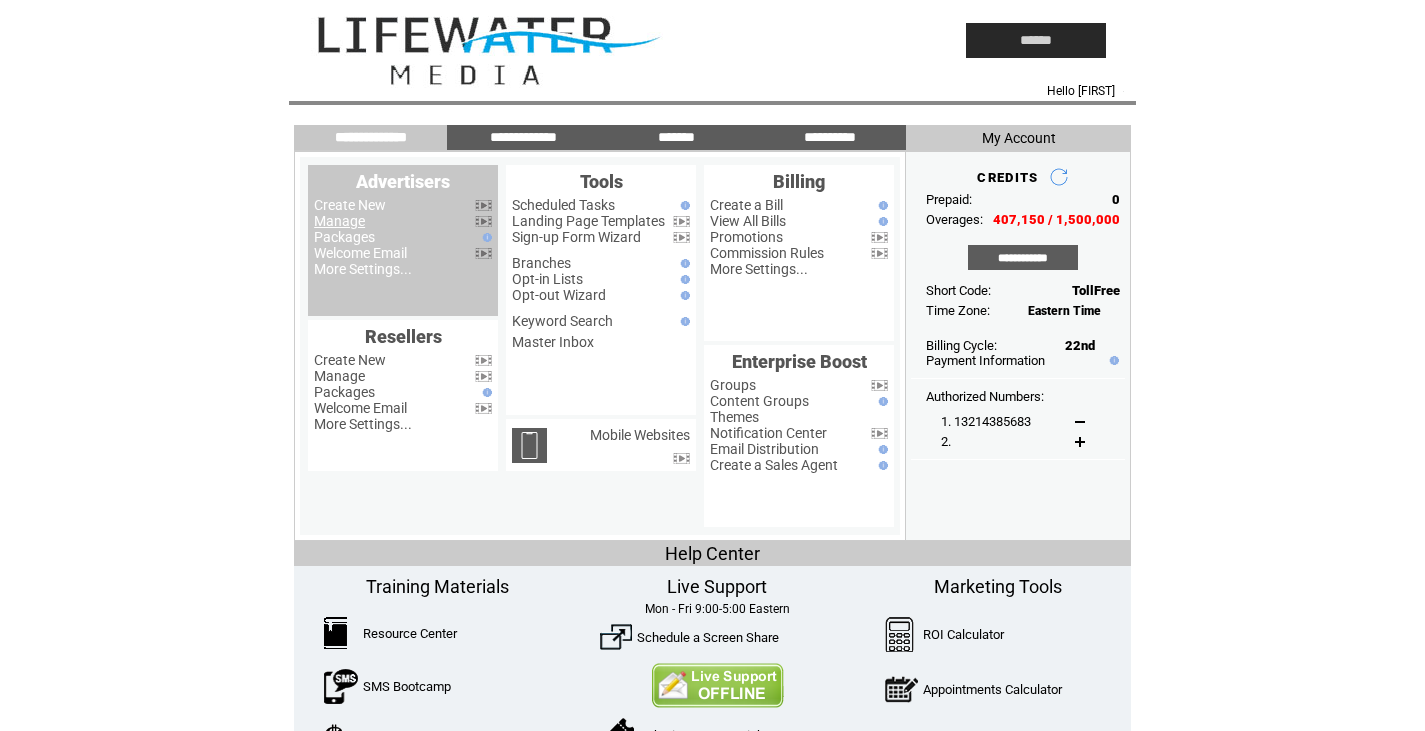click on "Manage" at bounding box center (339, 221) 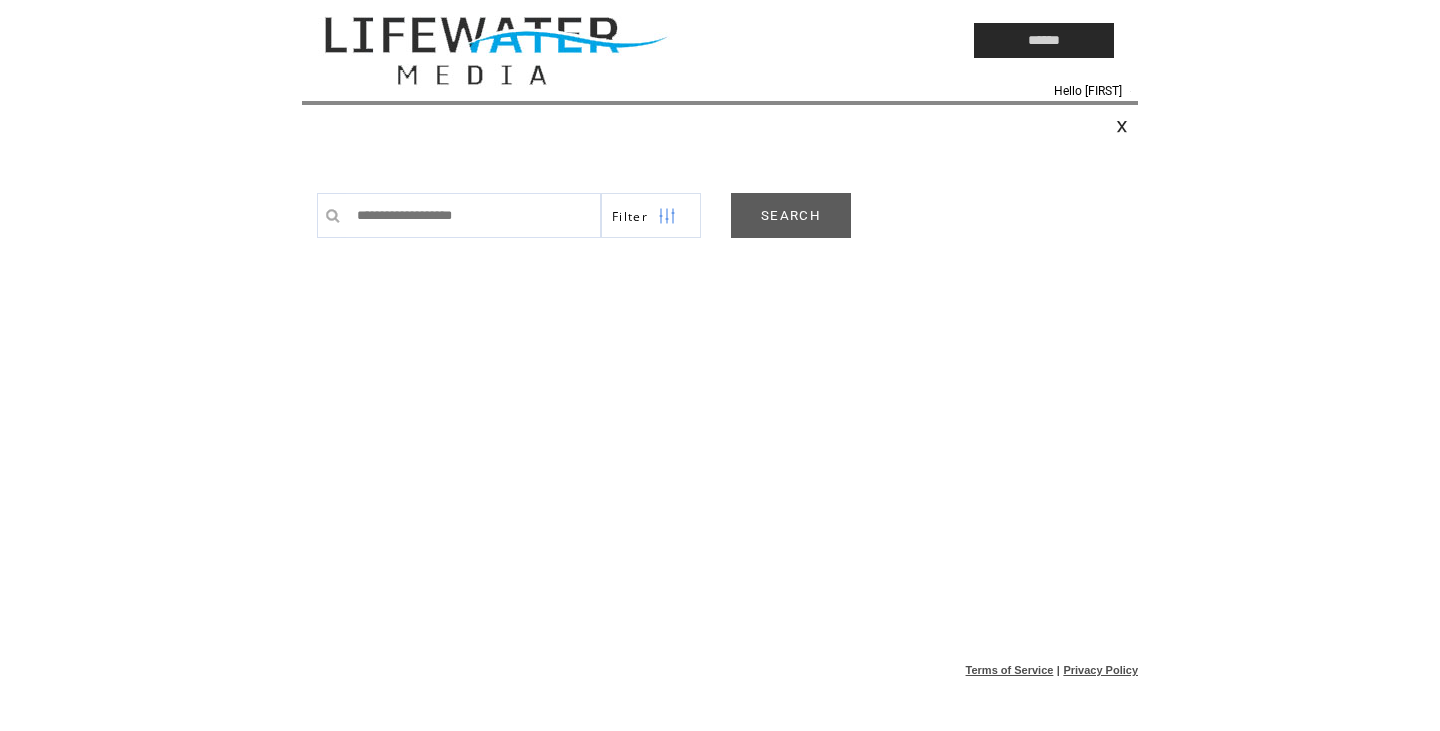 scroll, scrollTop: 0, scrollLeft: 0, axis: both 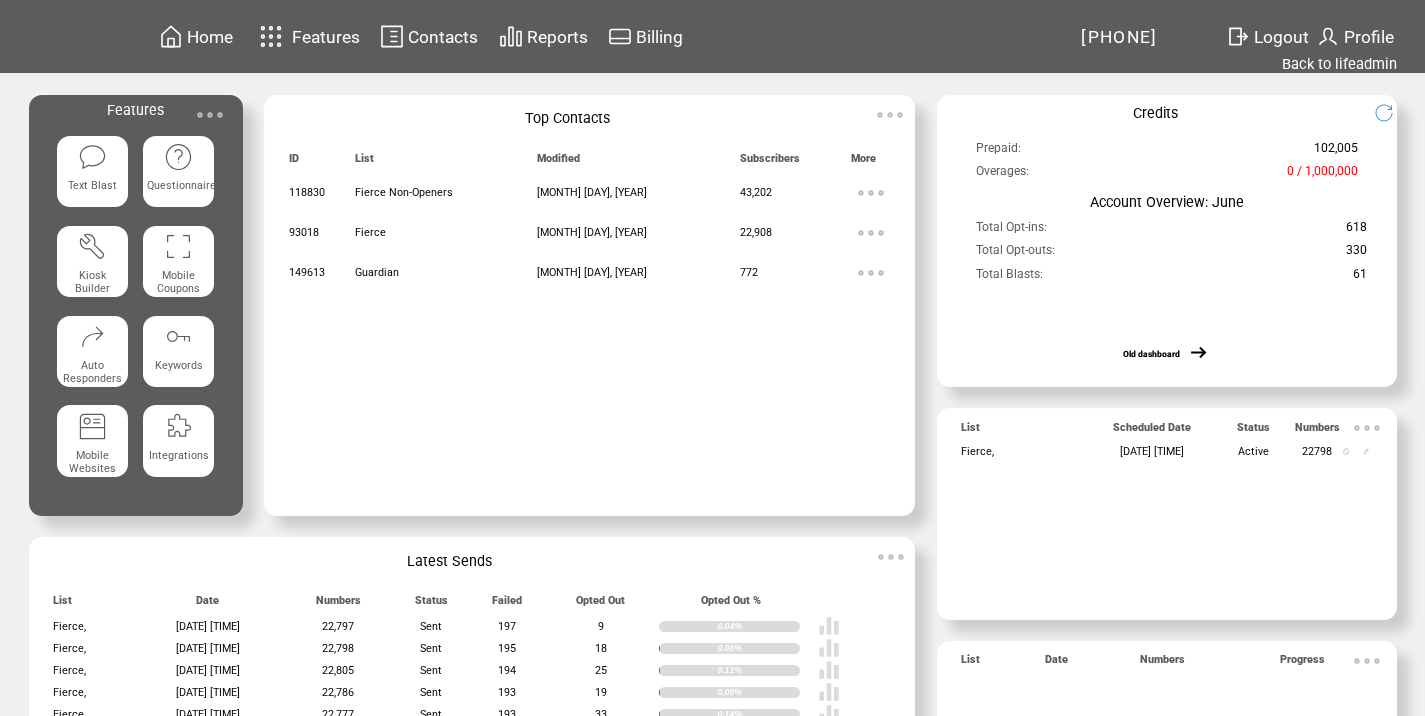 click at bounding box center (210, 115) 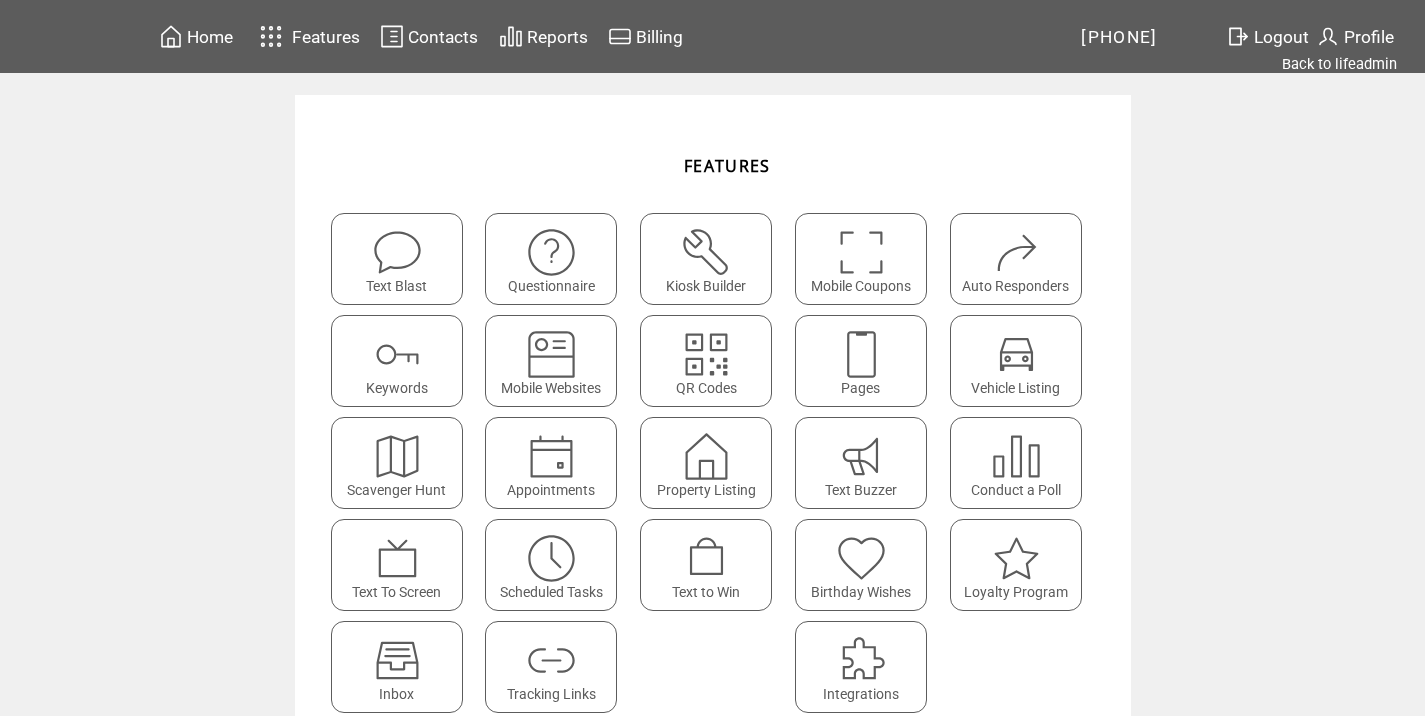 scroll, scrollTop: 0, scrollLeft: 0, axis: both 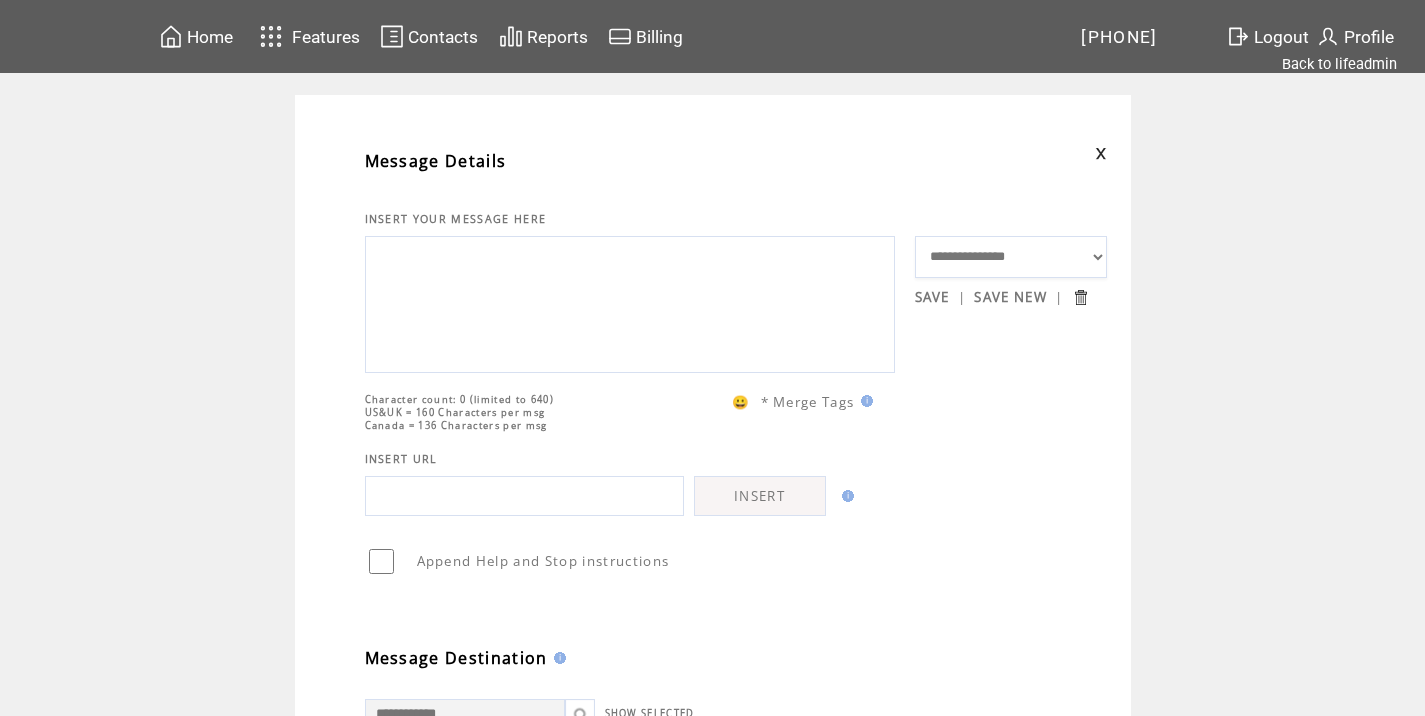 click at bounding box center [630, 302] 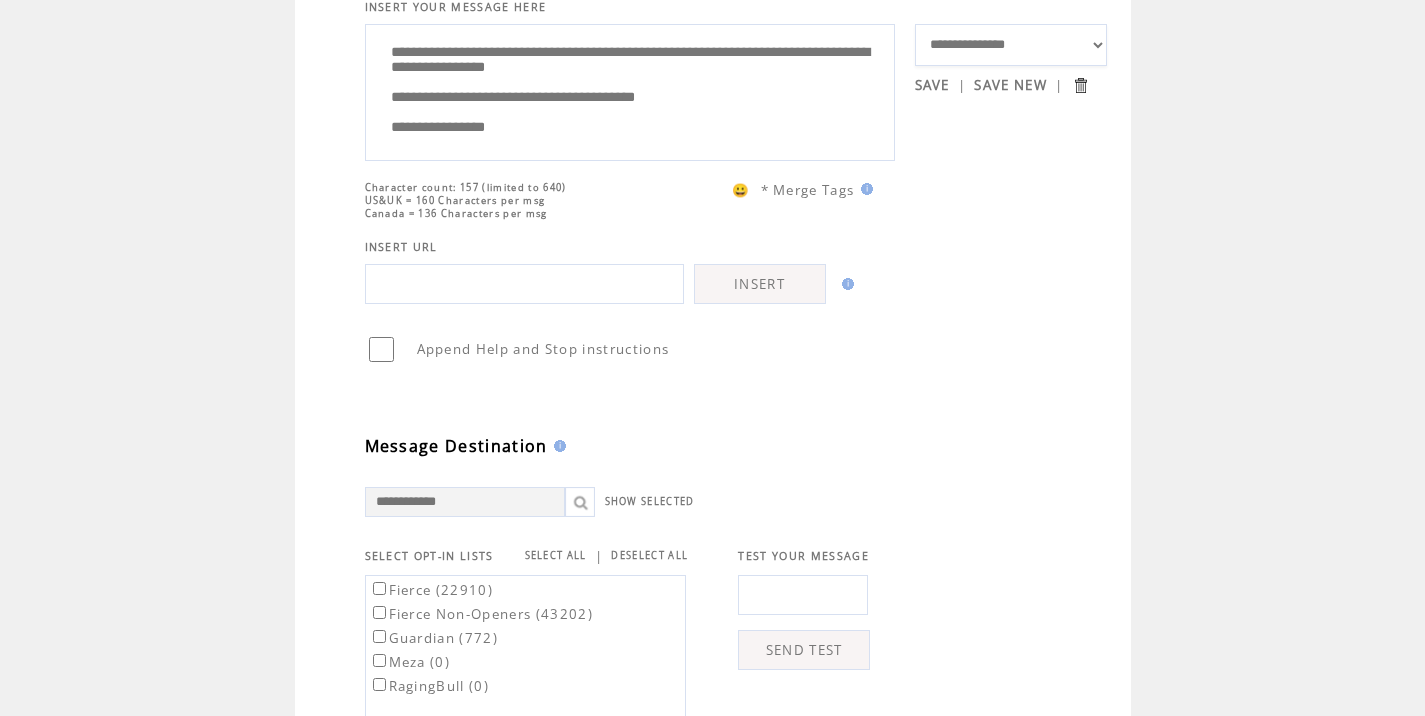scroll, scrollTop: 217, scrollLeft: 0, axis: vertical 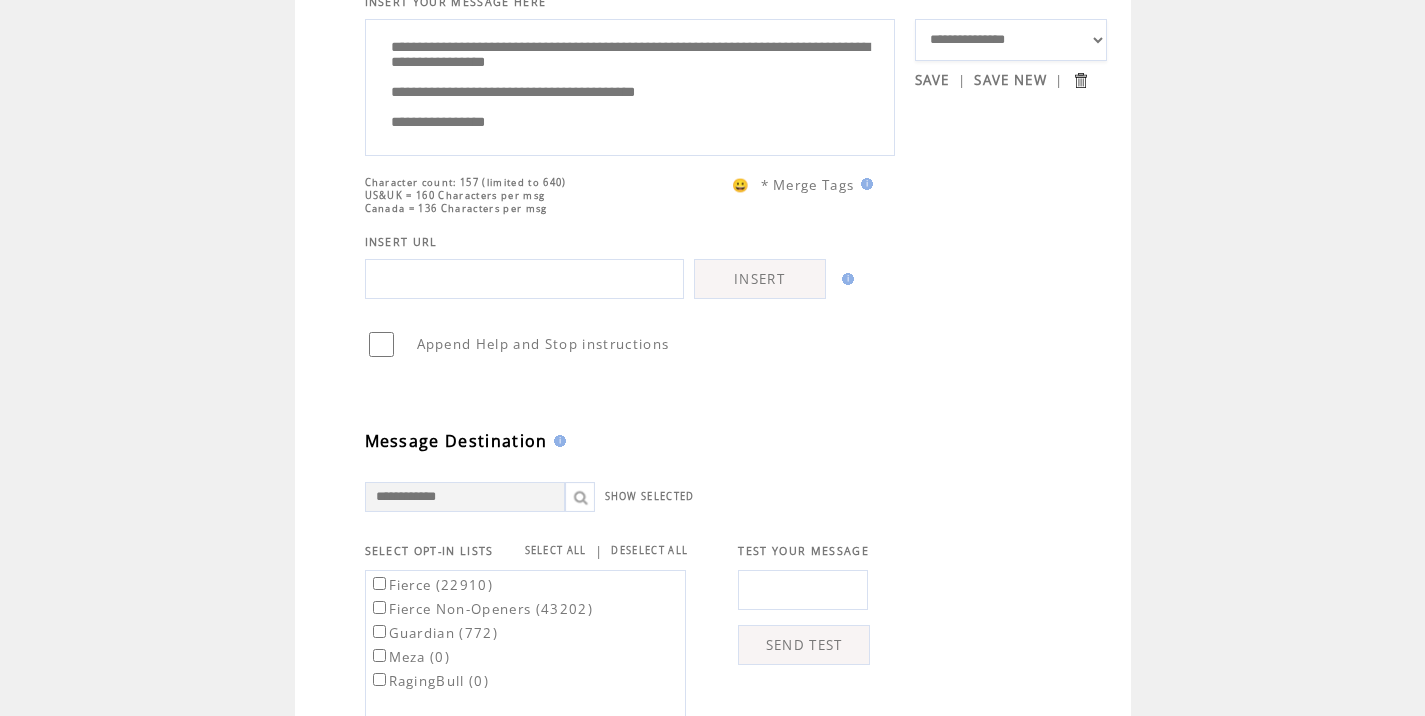 type on "**********" 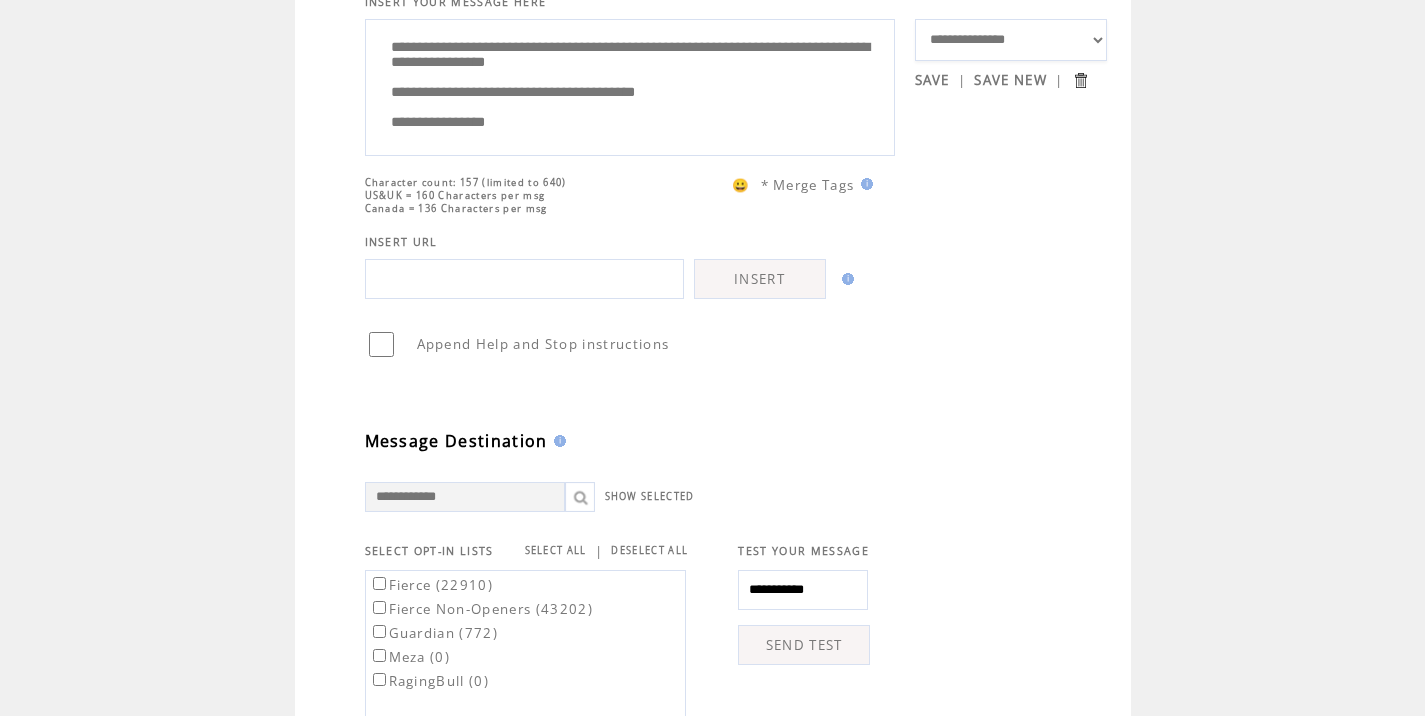 click on "SEND TEST" at bounding box center [804, 645] 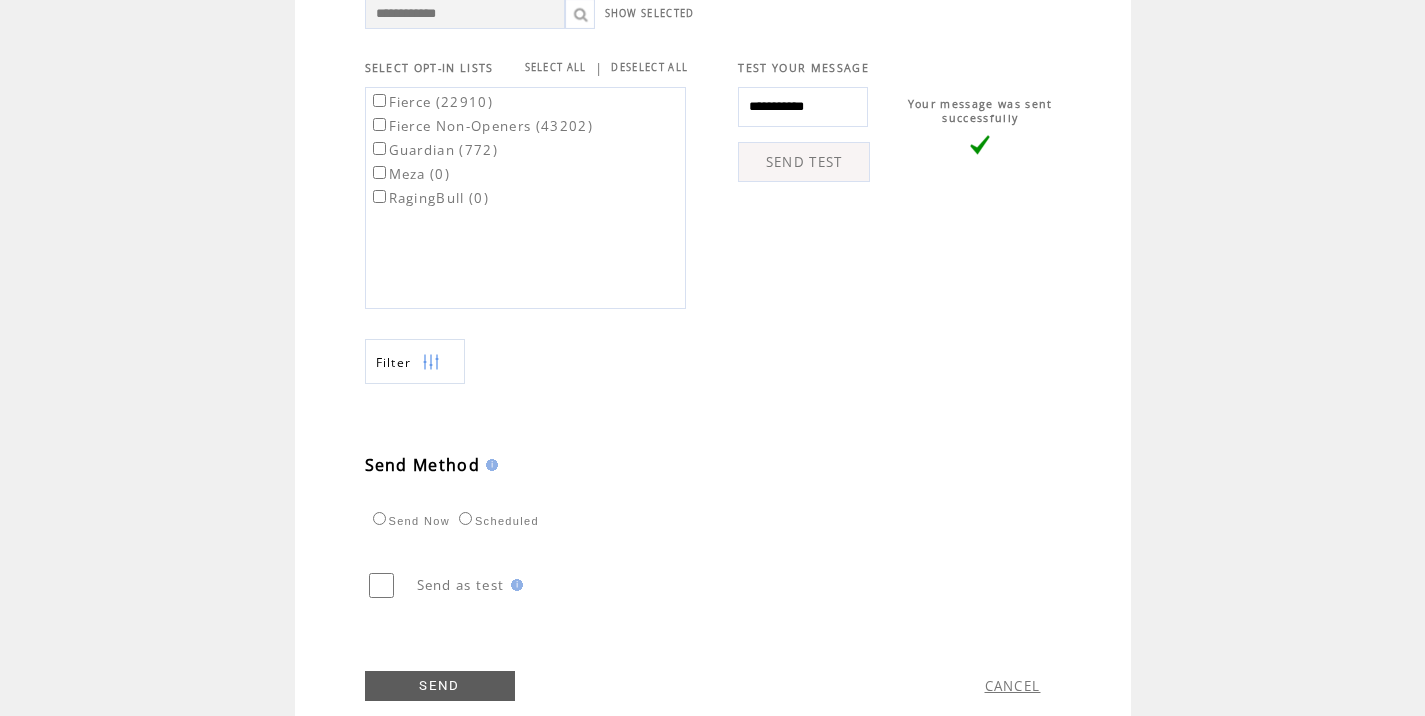 scroll, scrollTop: 765, scrollLeft: 0, axis: vertical 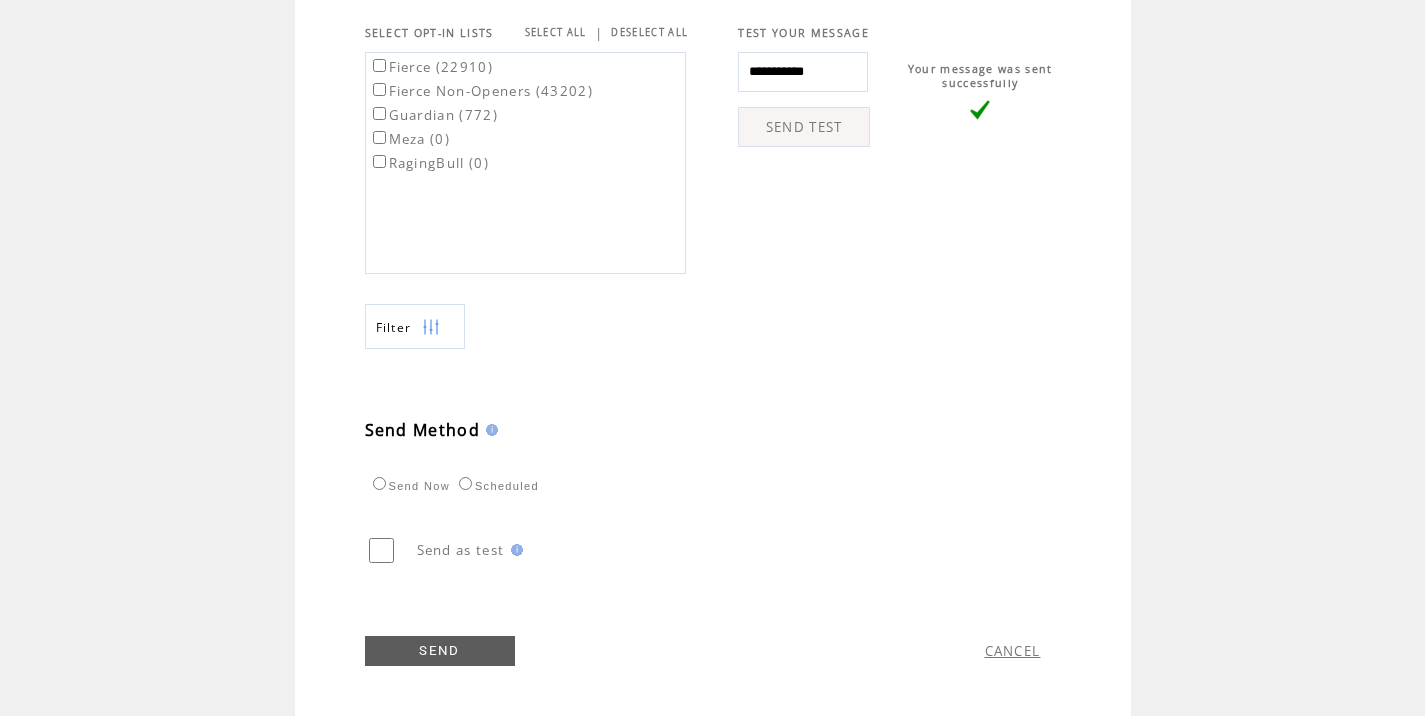 click on "Fierce (22910)" at bounding box center (431, 67) 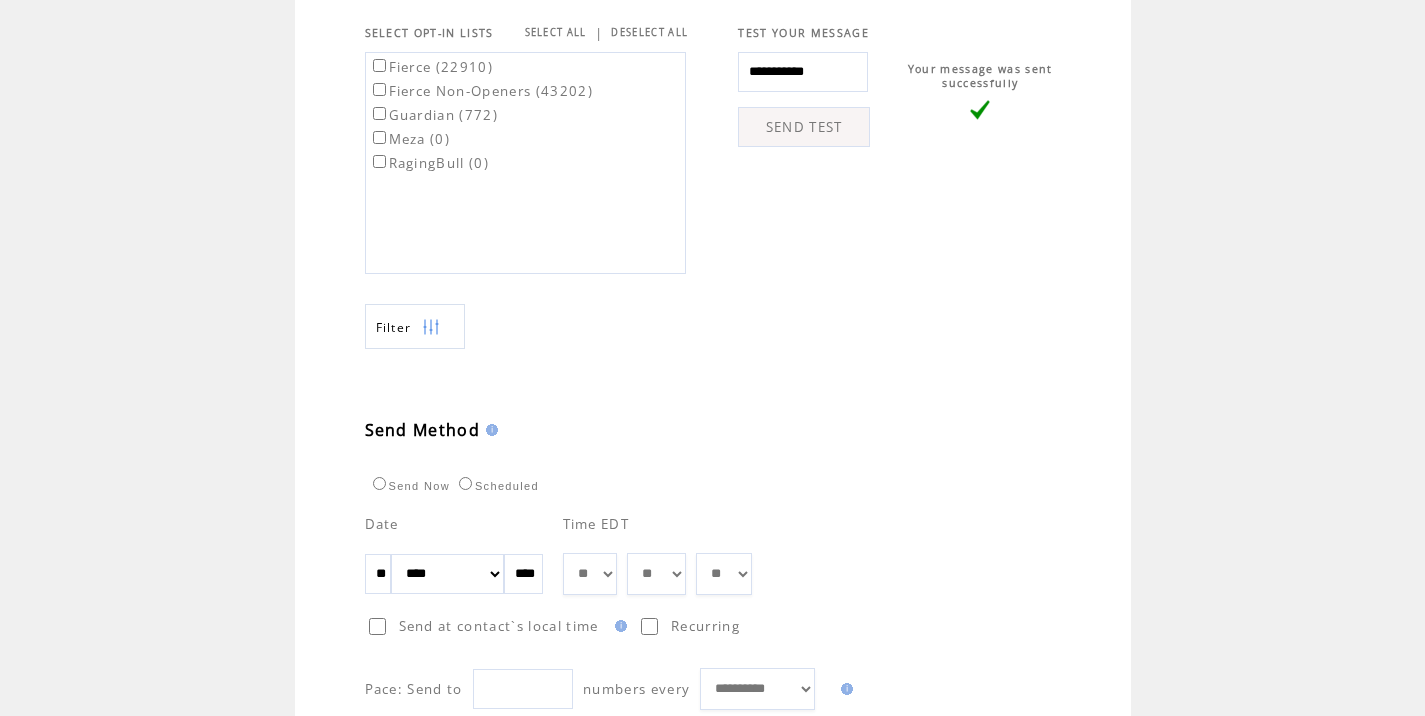click on "** 	 ** 	 ** 	 ** 	 ** 	 ** 	 ** 	 ** 	 ** 	 ** 	 ** 	 ** 	 **" at bounding box center (590, 574) 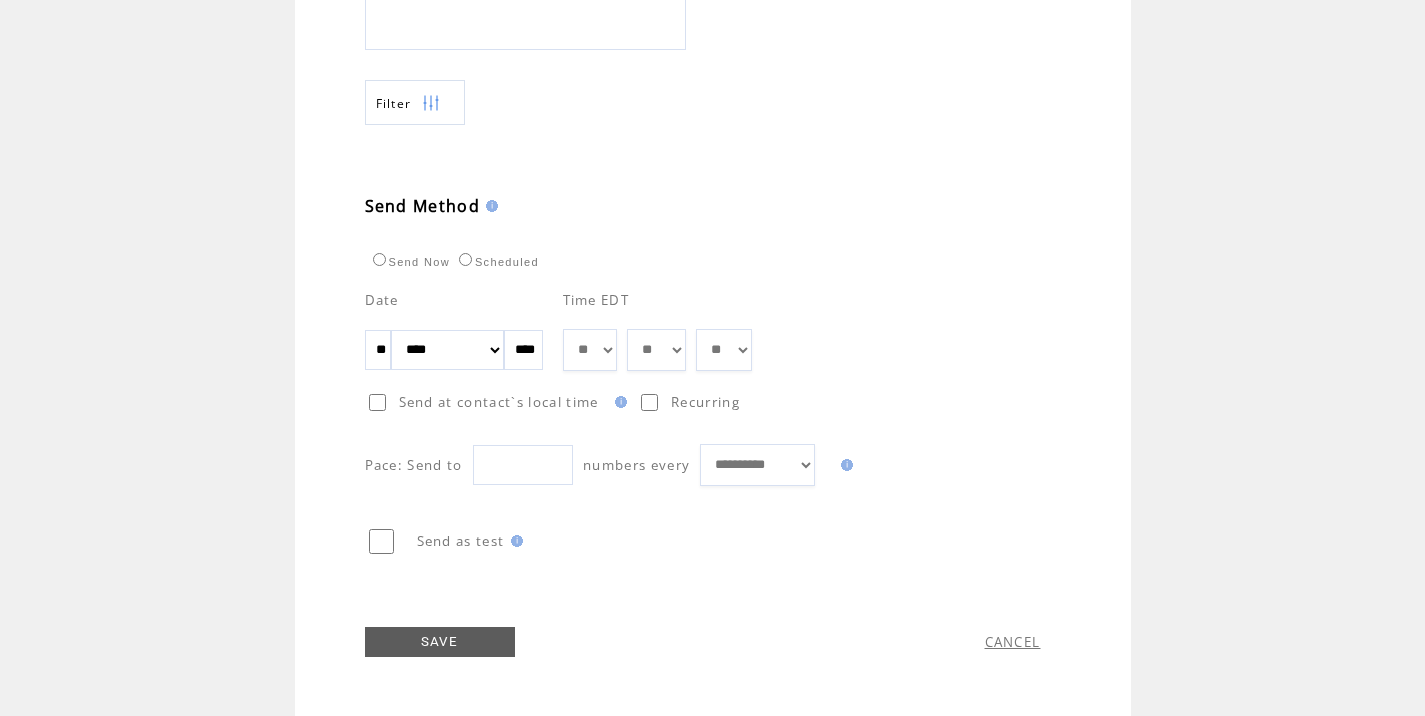 click on "SAVE" at bounding box center (440, 642) 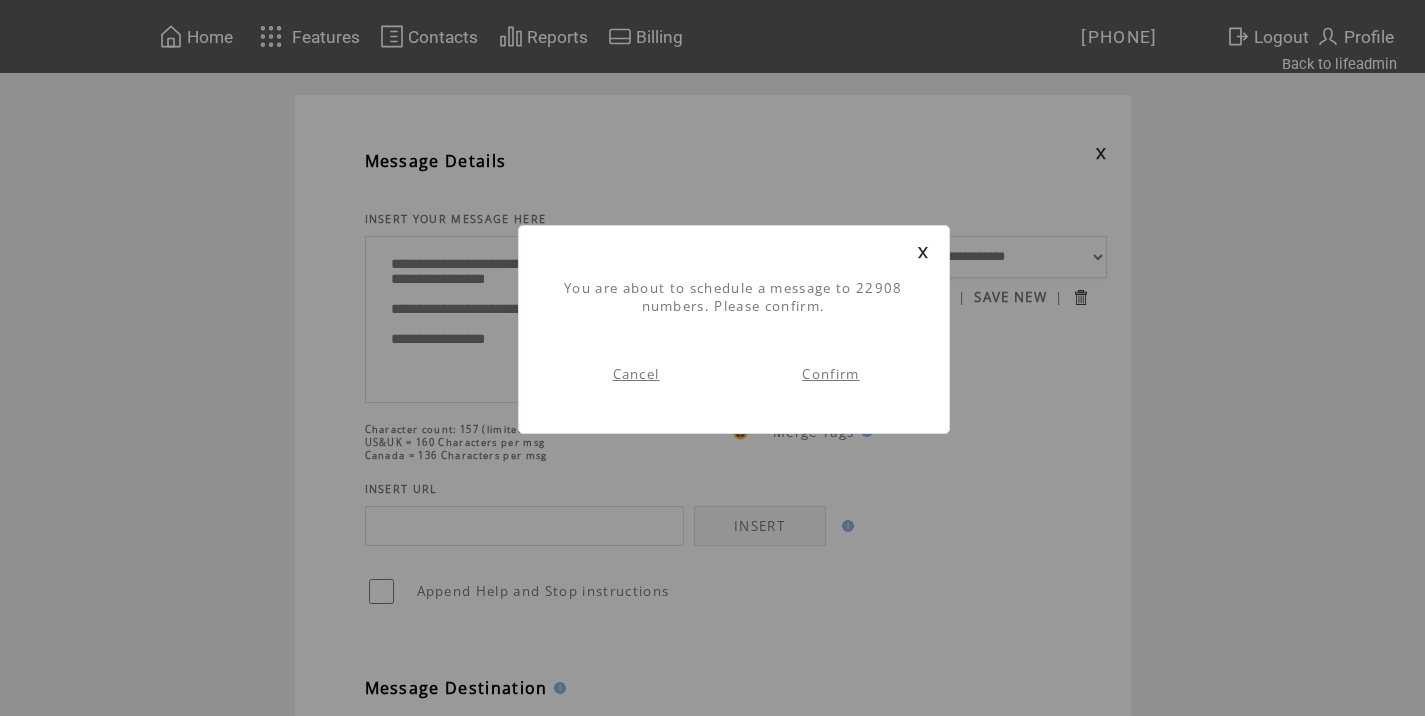 scroll, scrollTop: 1, scrollLeft: 0, axis: vertical 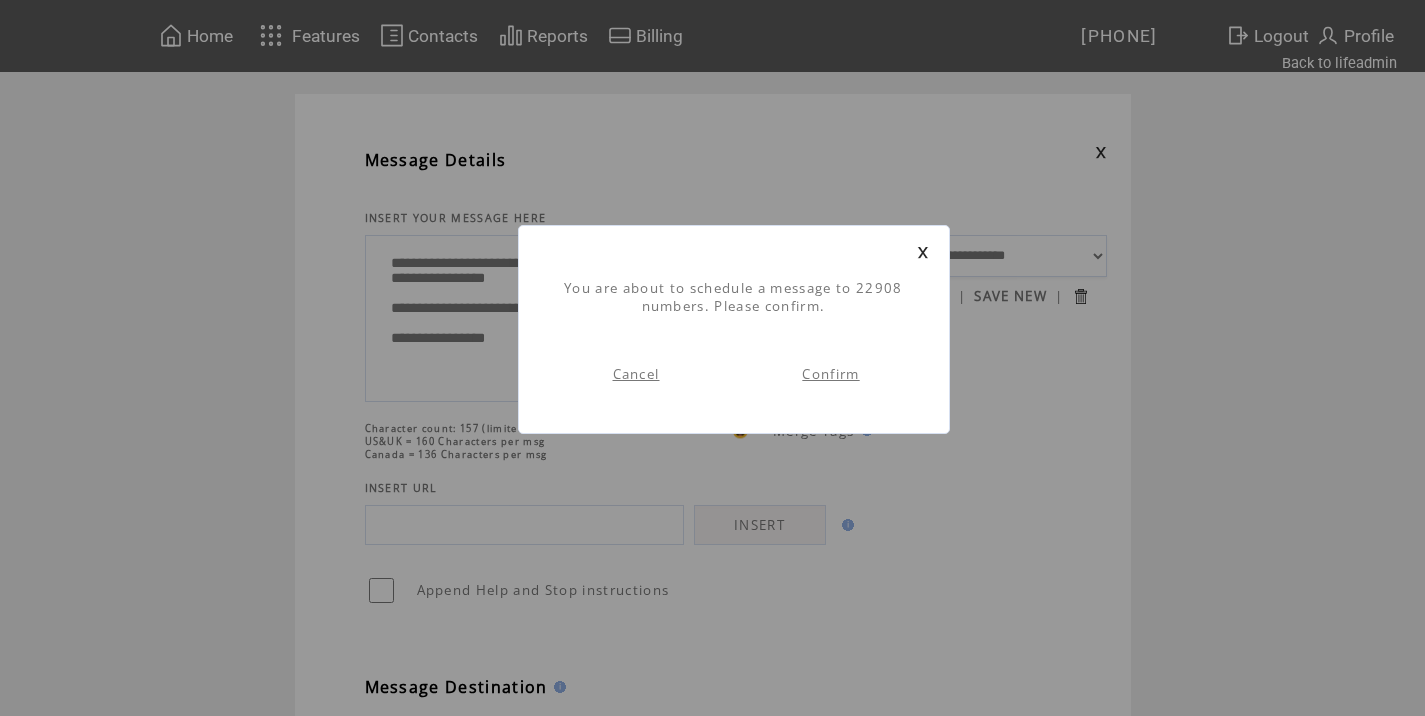 click on "Confirm" at bounding box center (830, 374) 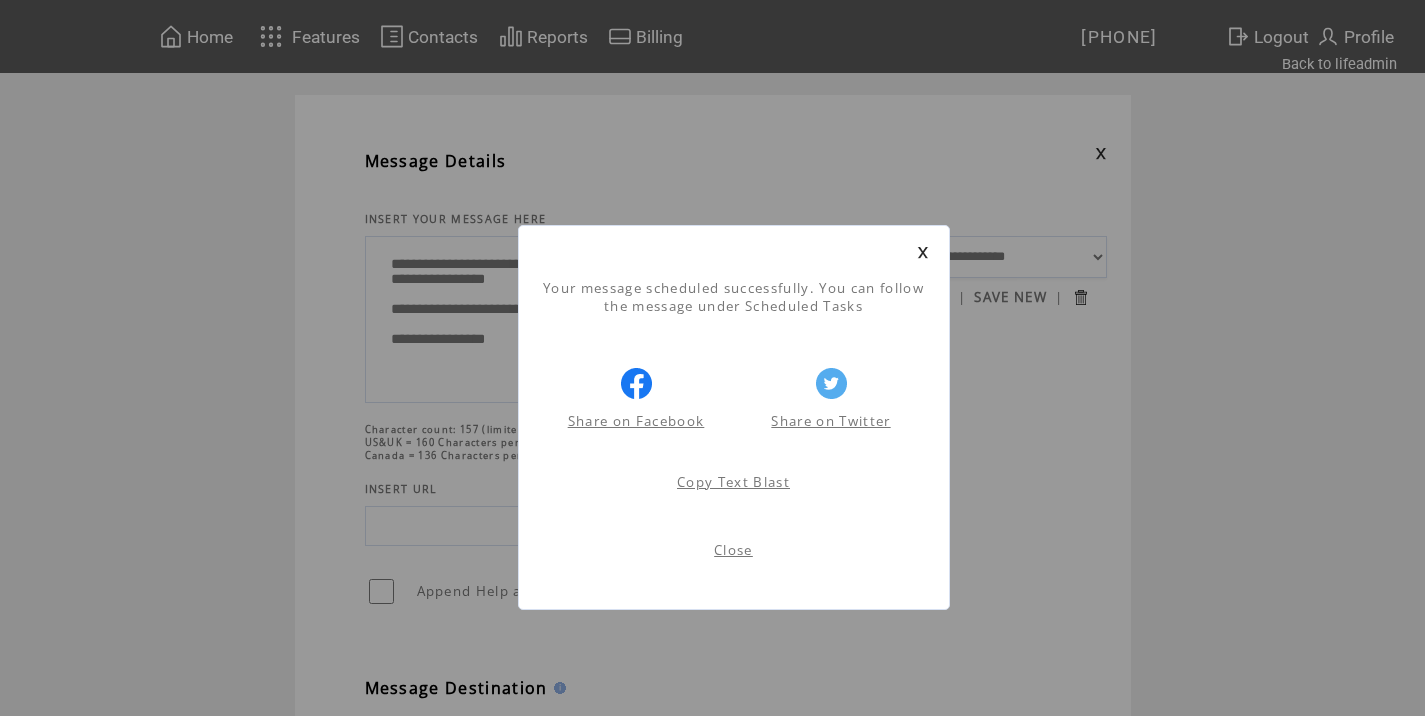 scroll, scrollTop: 1, scrollLeft: 0, axis: vertical 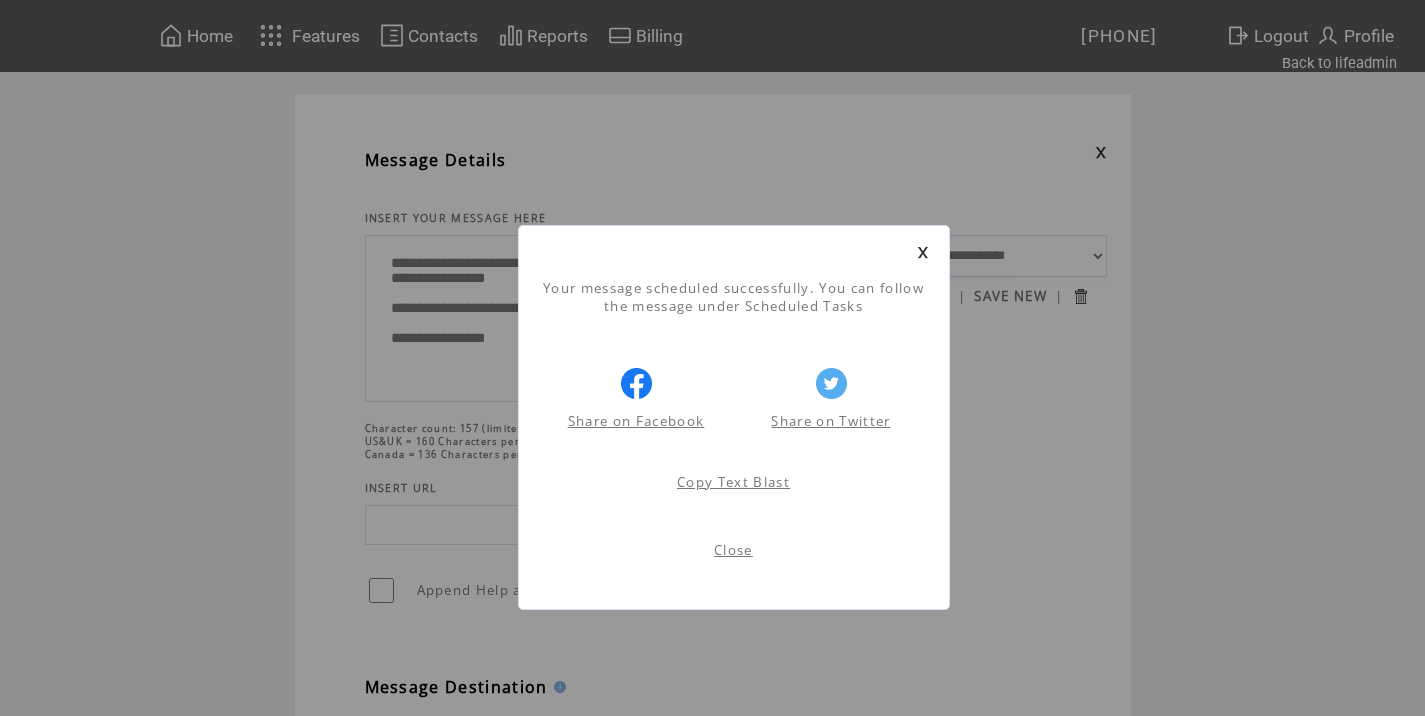 click on "Close" at bounding box center (733, 550) 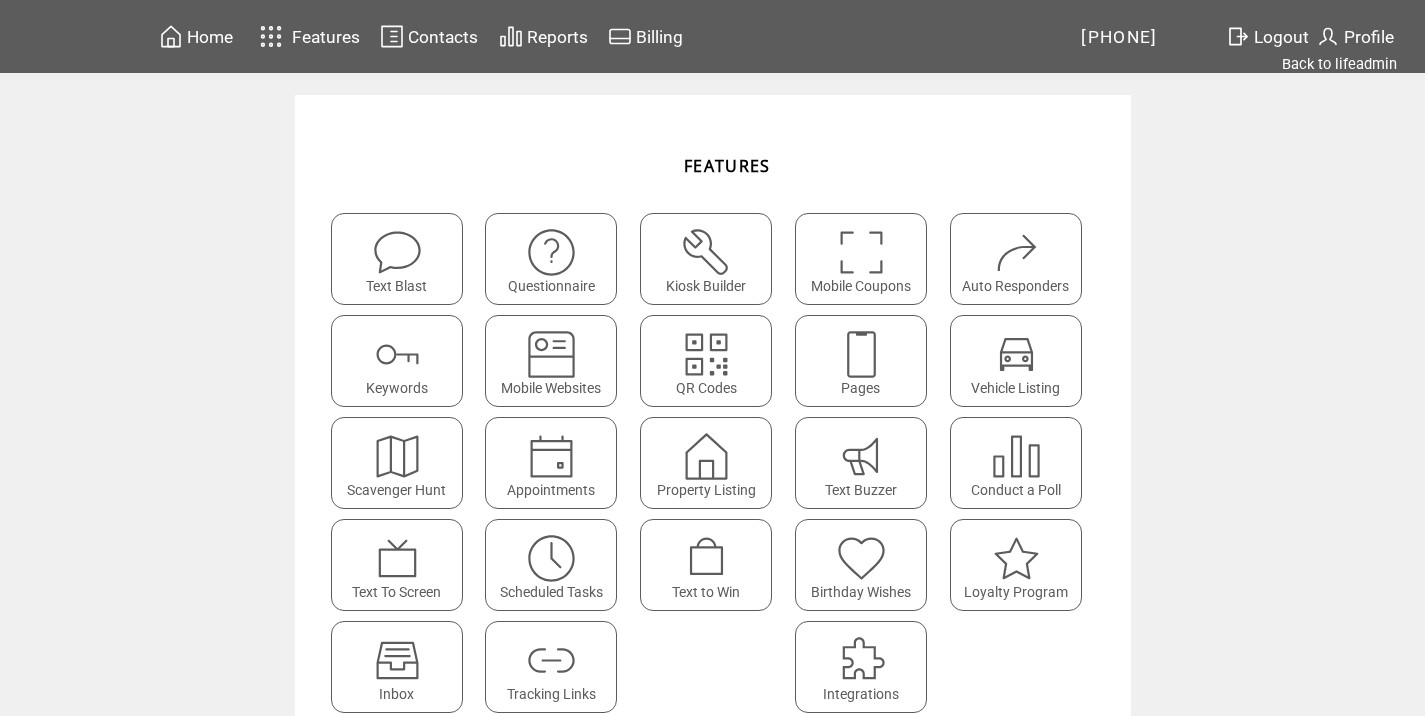 scroll, scrollTop: 0, scrollLeft: 0, axis: both 